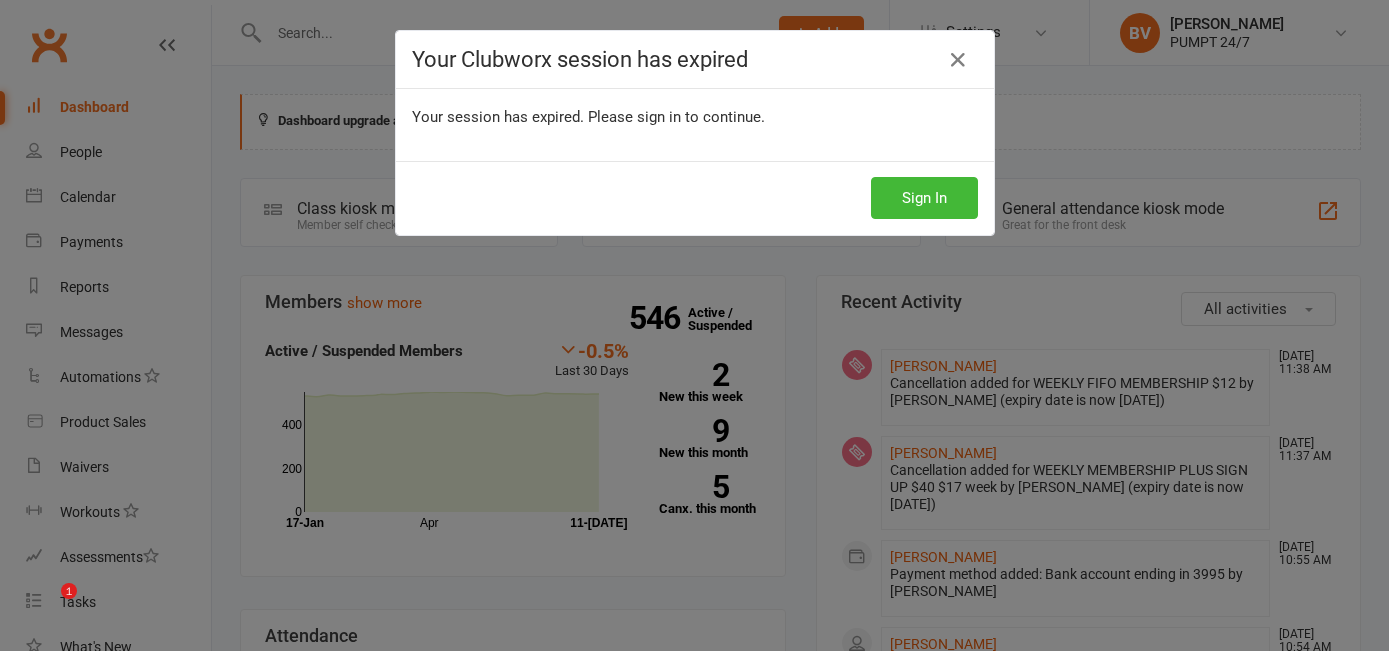 scroll, scrollTop: 0, scrollLeft: 0, axis: both 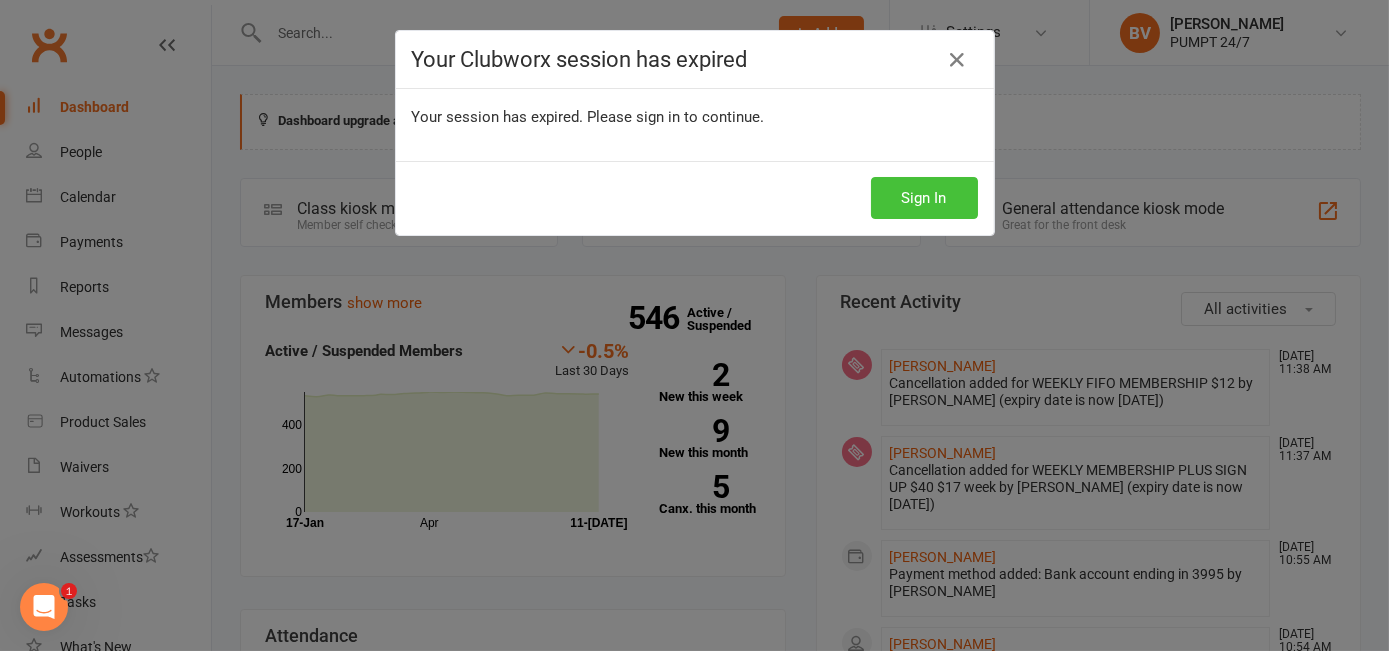 drag, startPoint x: 0, startPoint y: 0, endPoint x: 945, endPoint y: 197, distance: 965.3155 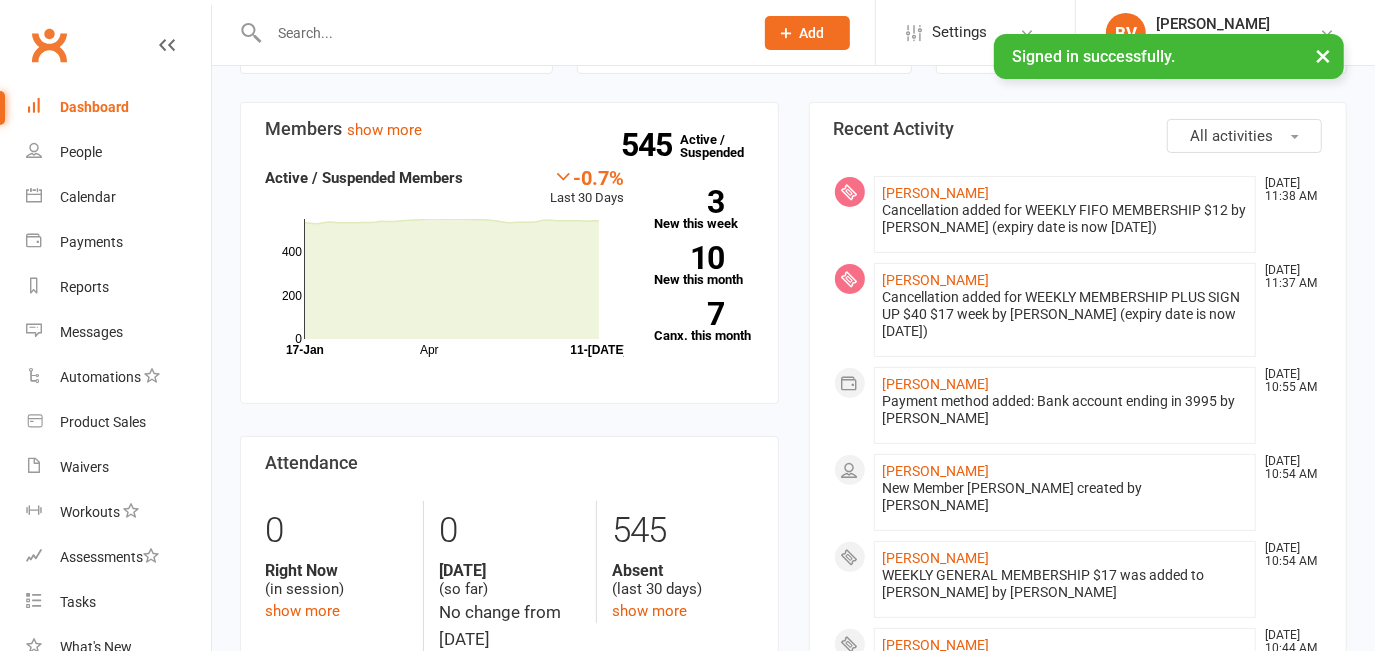 scroll, scrollTop: 181, scrollLeft: 0, axis: vertical 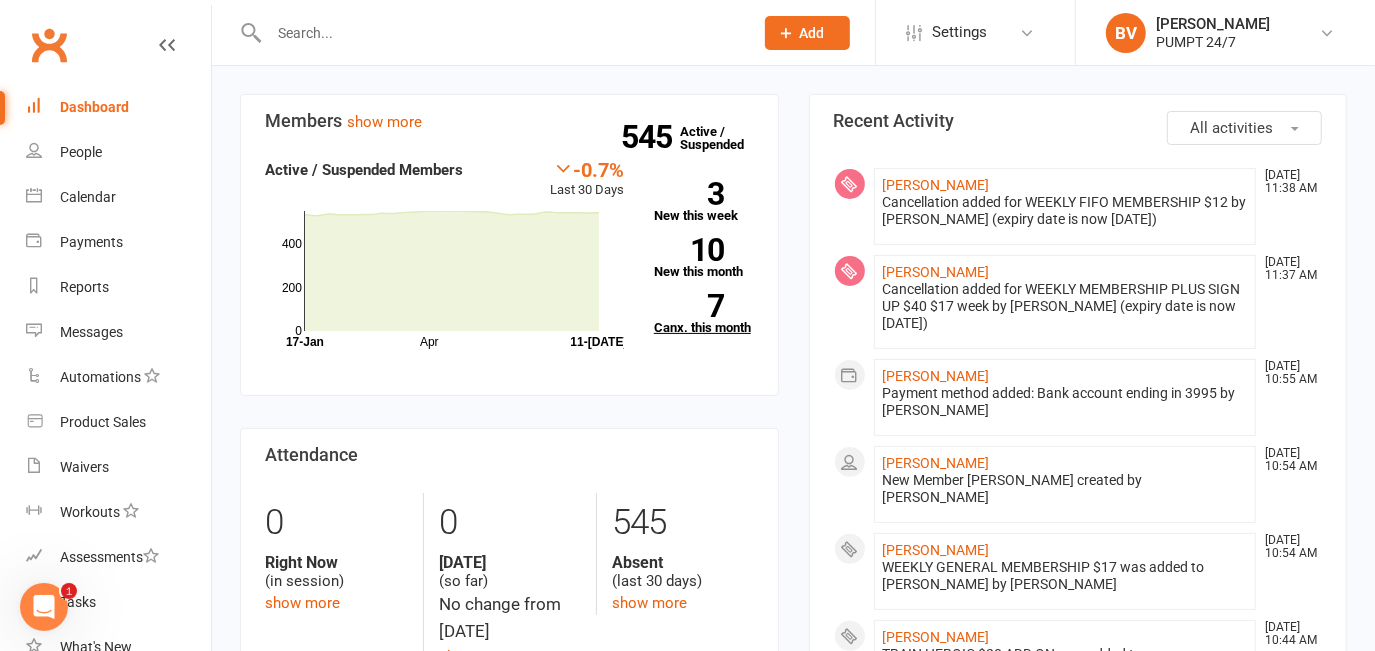 click on "7 Canx. this month" at bounding box center (704, 314) 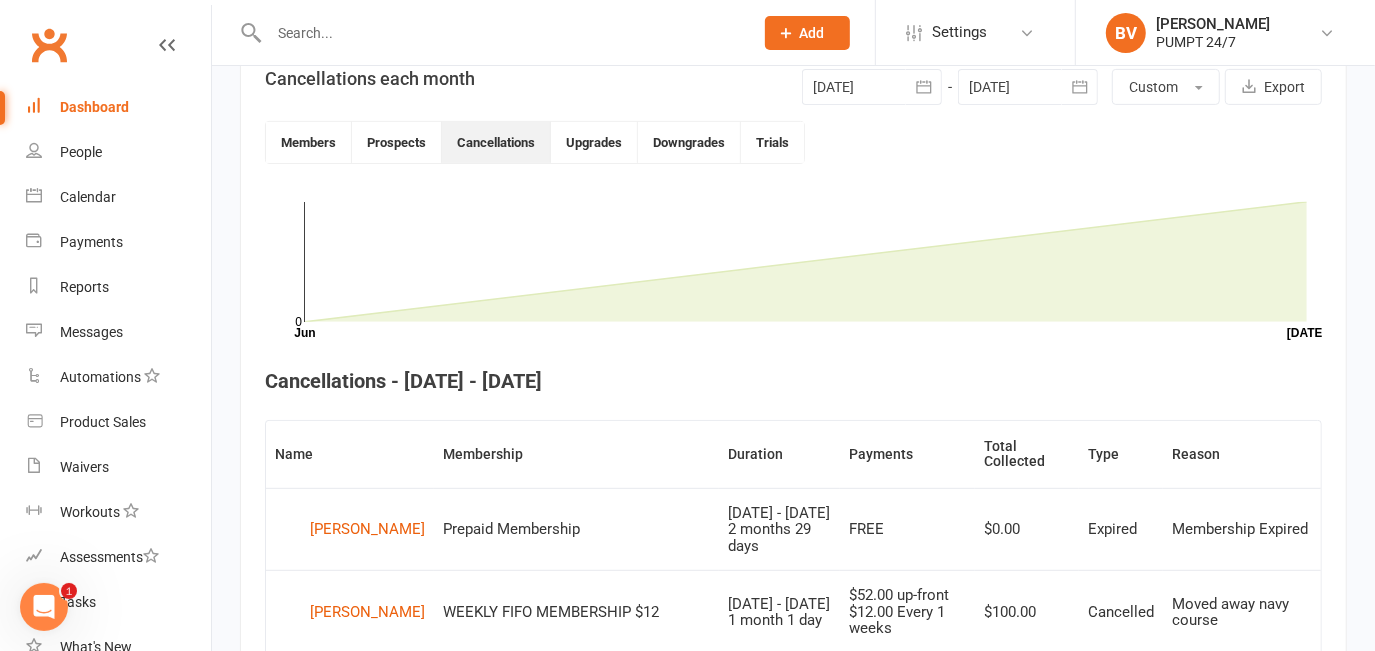 scroll, scrollTop: 408, scrollLeft: 0, axis: vertical 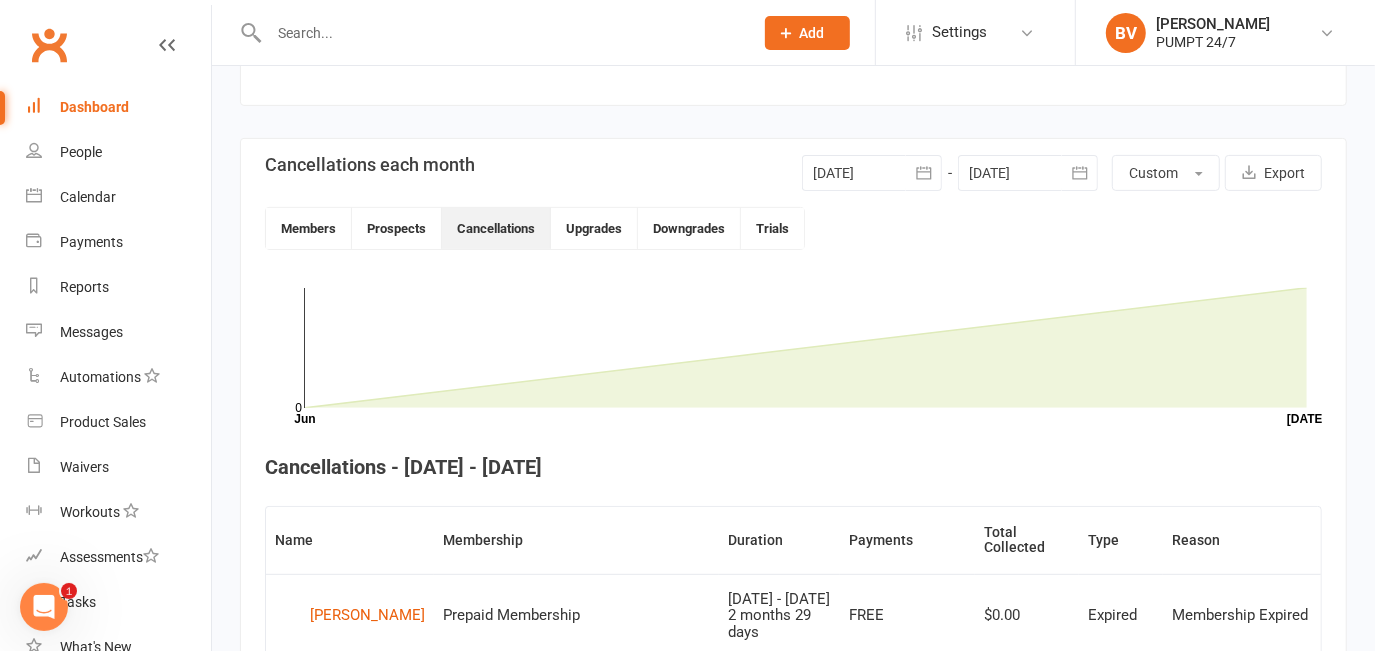 click on "Dashboard" at bounding box center [94, 107] 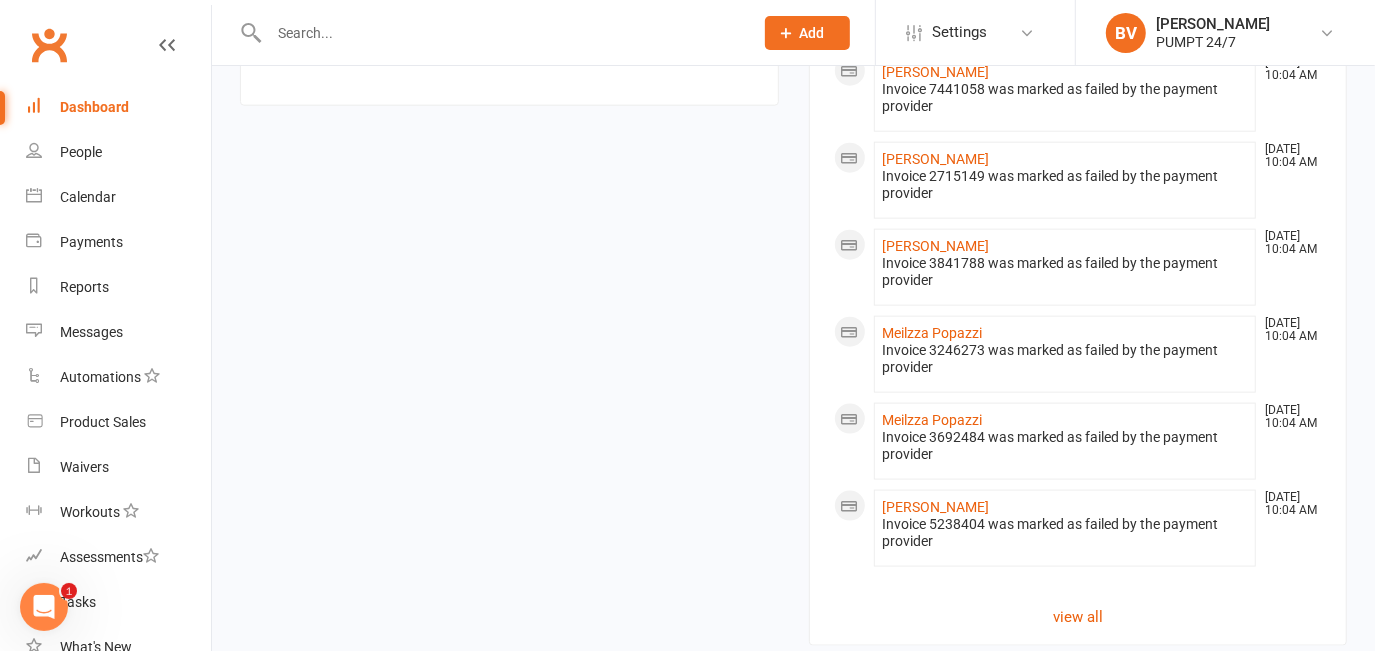 scroll, scrollTop: 1545, scrollLeft: 0, axis: vertical 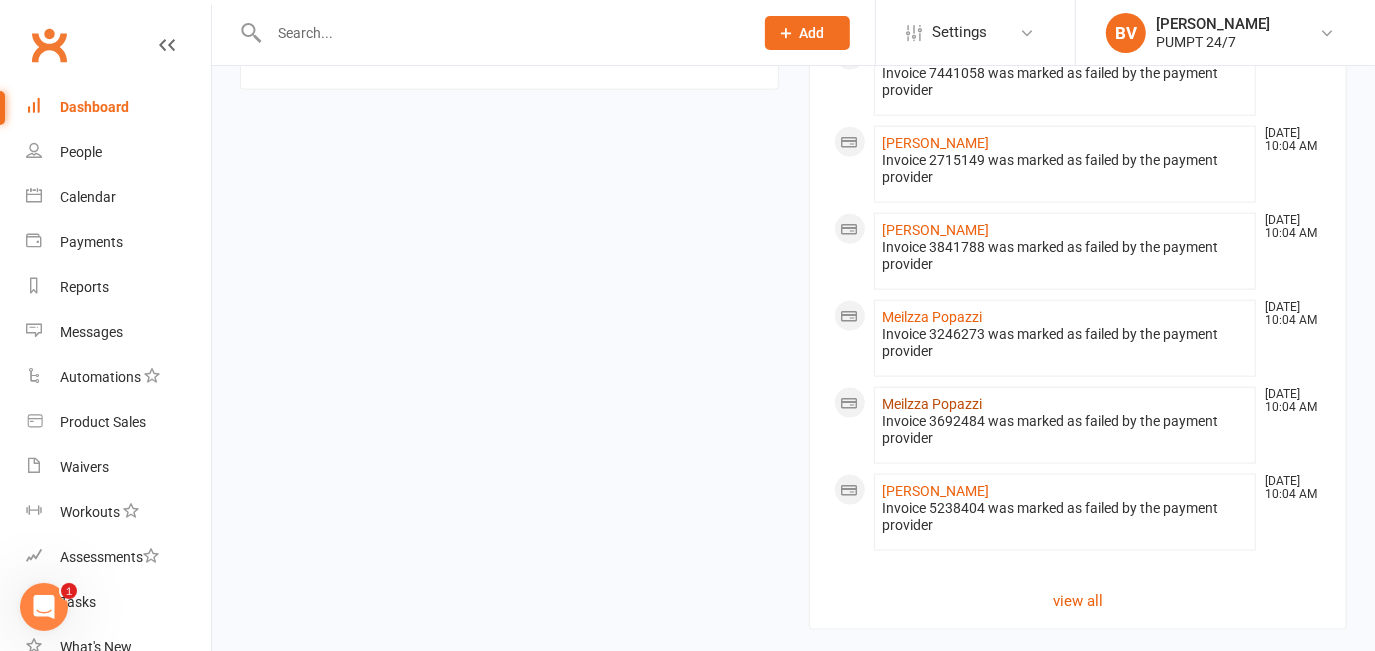 click on "Meilzza Popazzi" 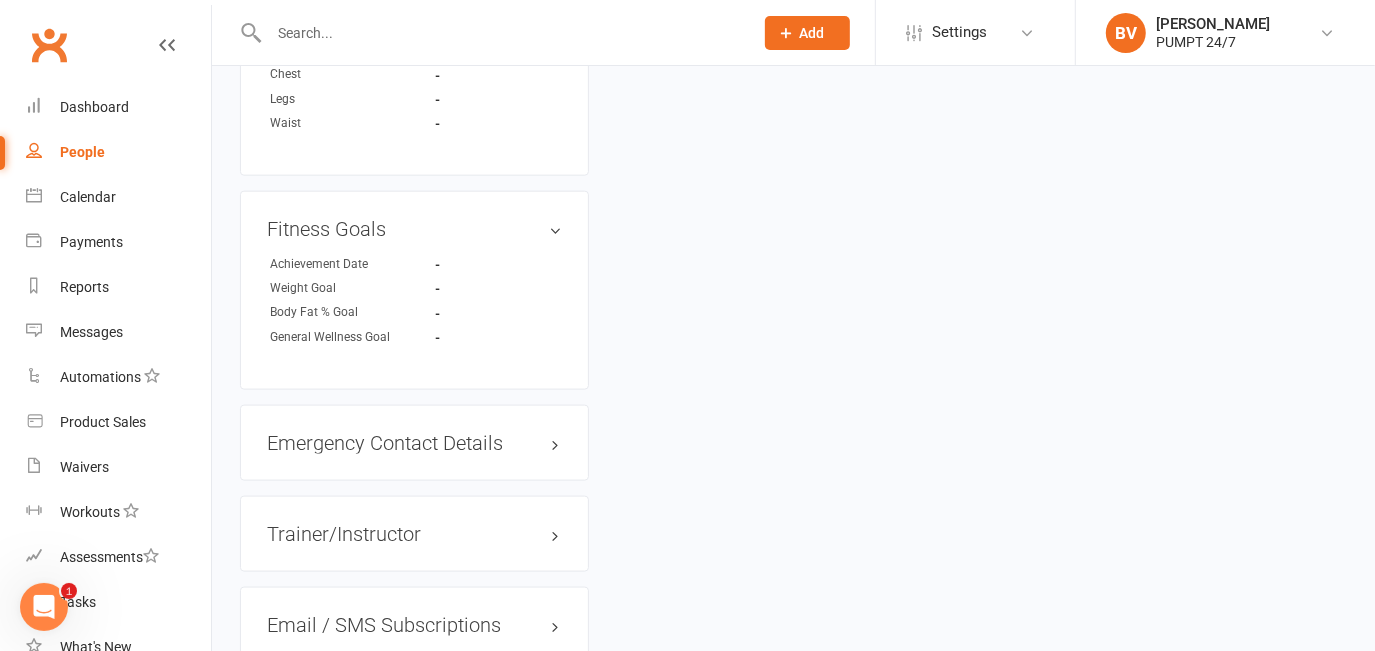 scroll, scrollTop: 0, scrollLeft: 0, axis: both 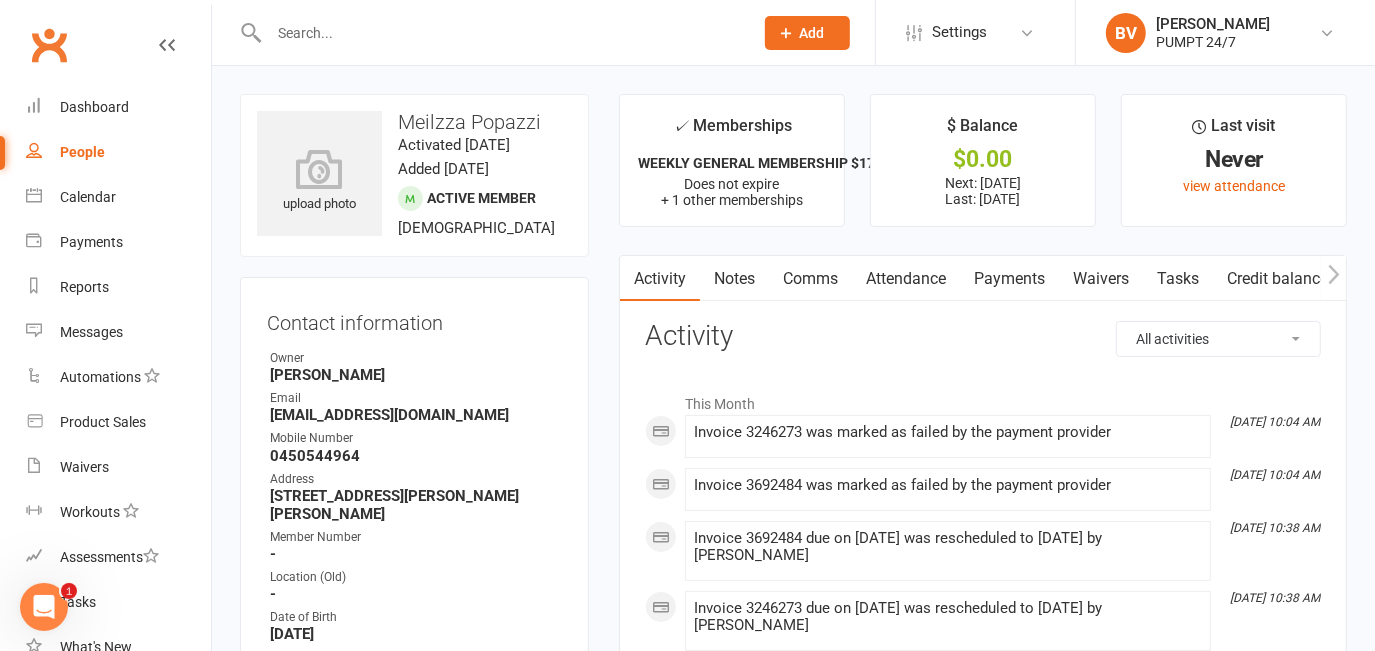 click on "Payments" at bounding box center (1009, 279) 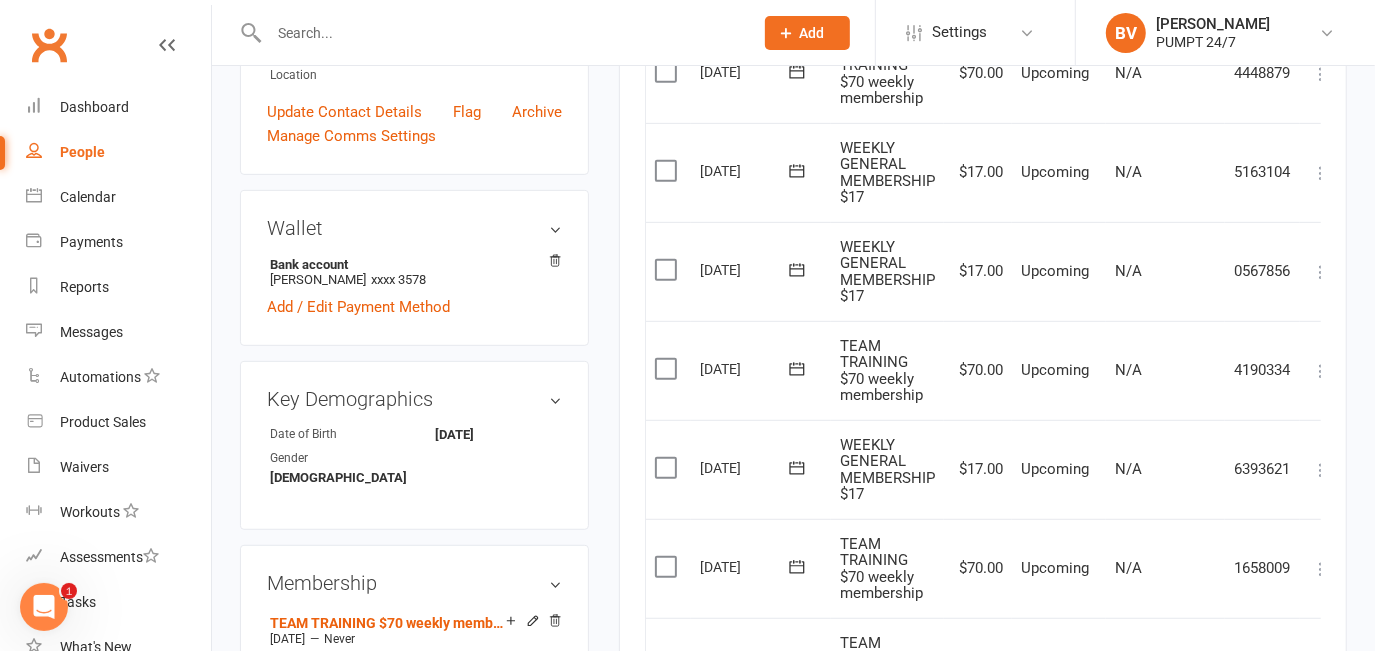 scroll, scrollTop: 545, scrollLeft: 0, axis: vertical 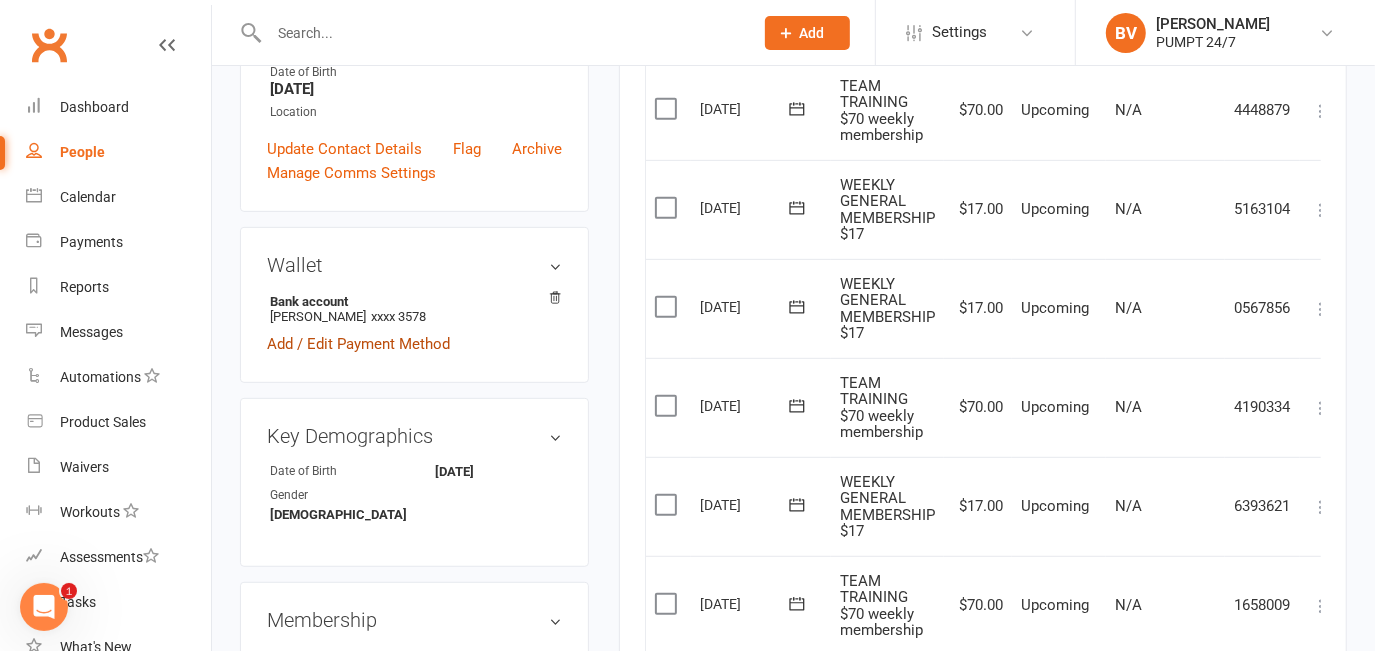 click on "Add / Edit Payment Method" at bounding box center (358, 344) 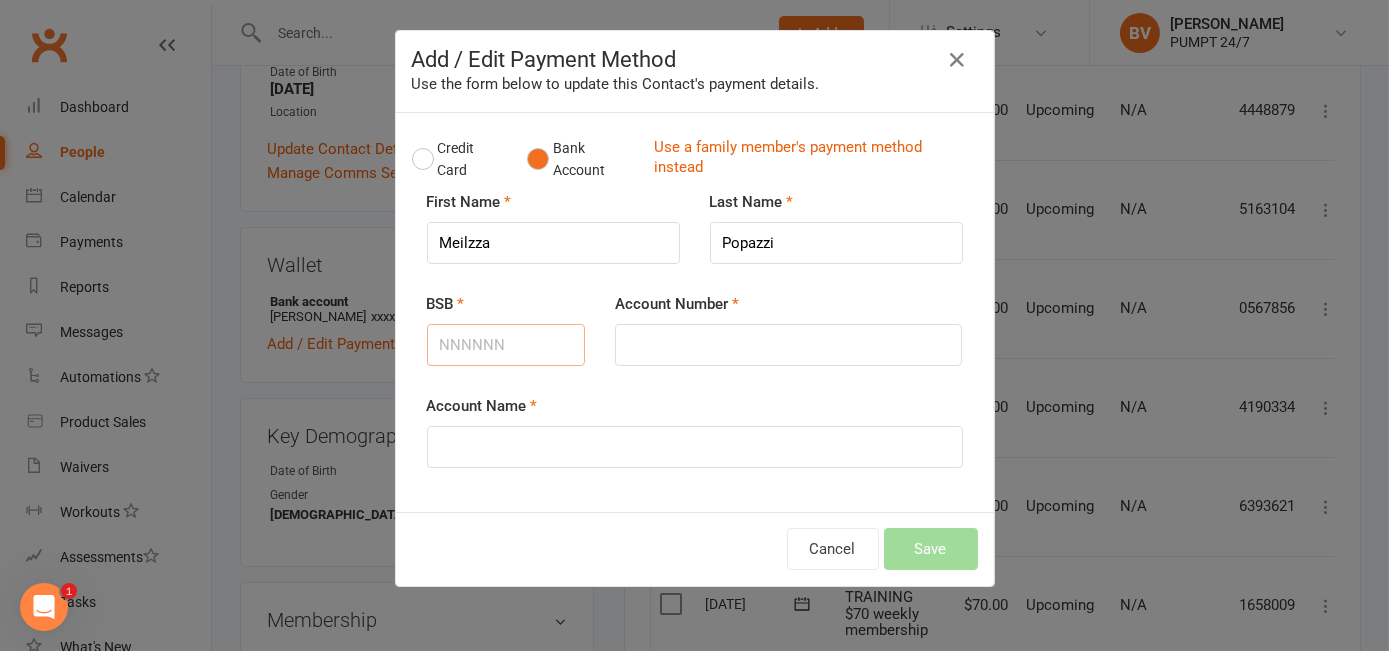 click on "BSB" at bounding box center (506, 345) 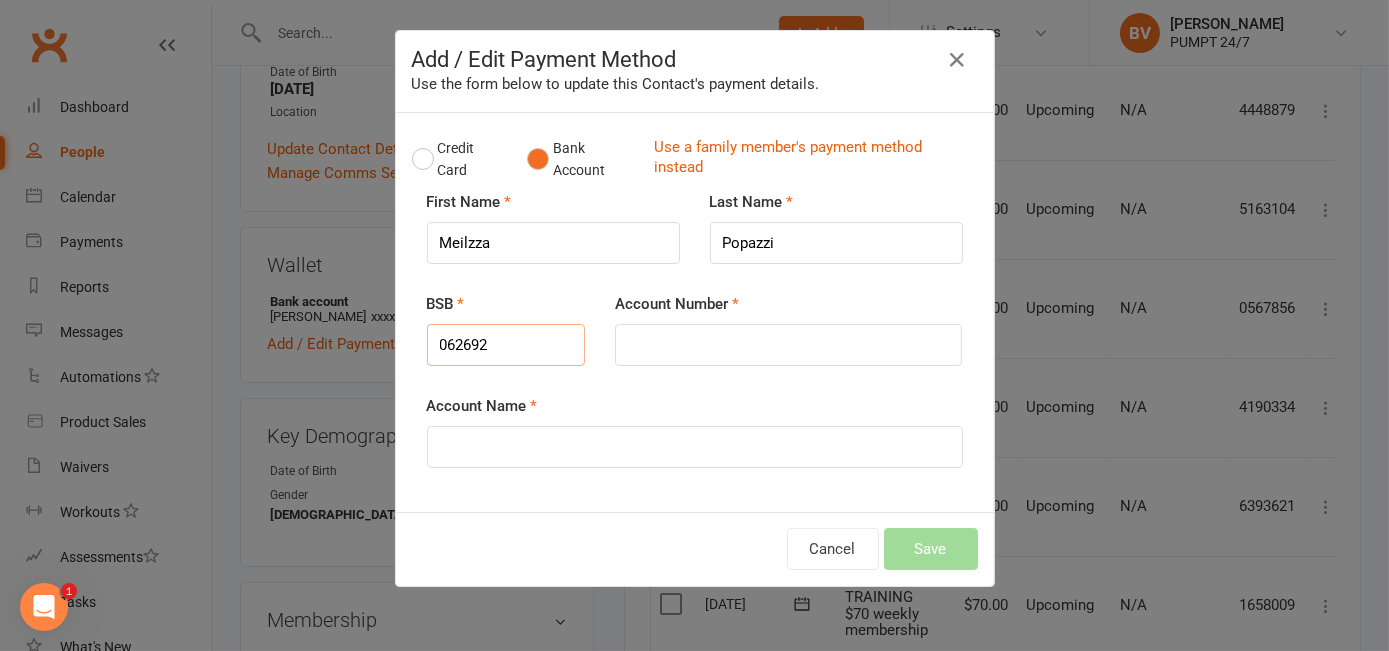 type on "062692" 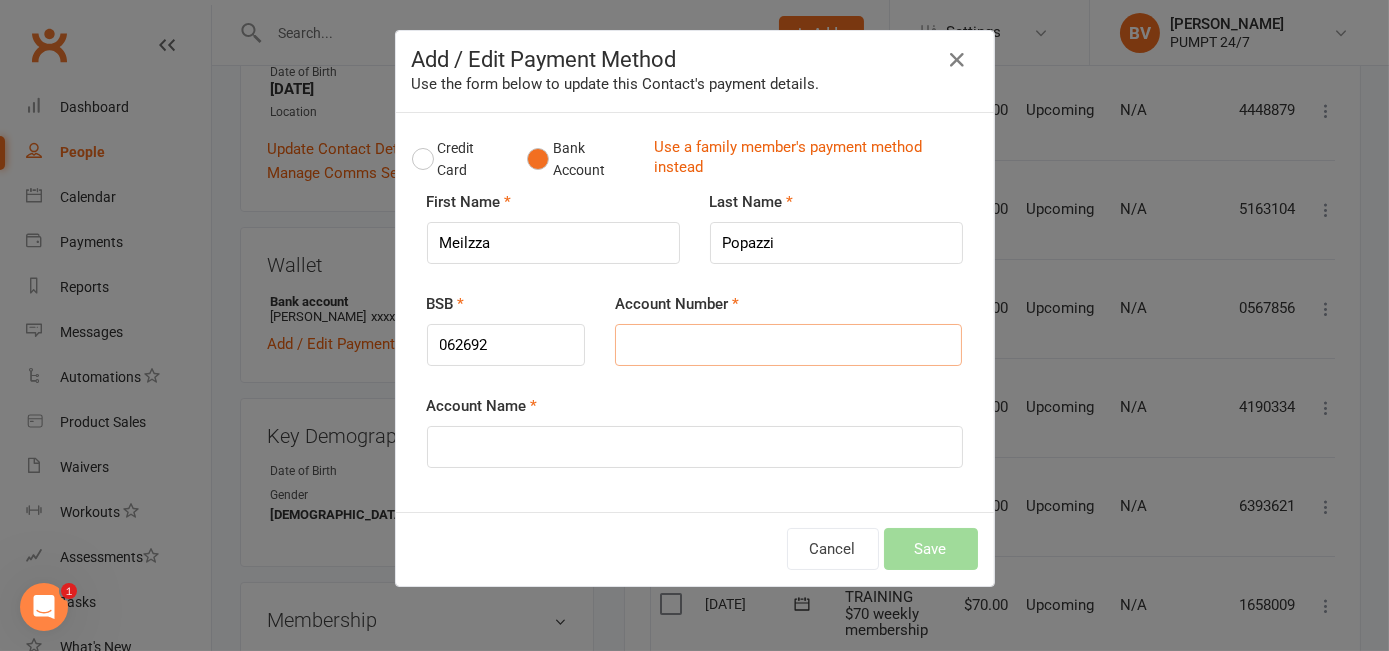 click on "Account Number" at bounding box center [788, 345] 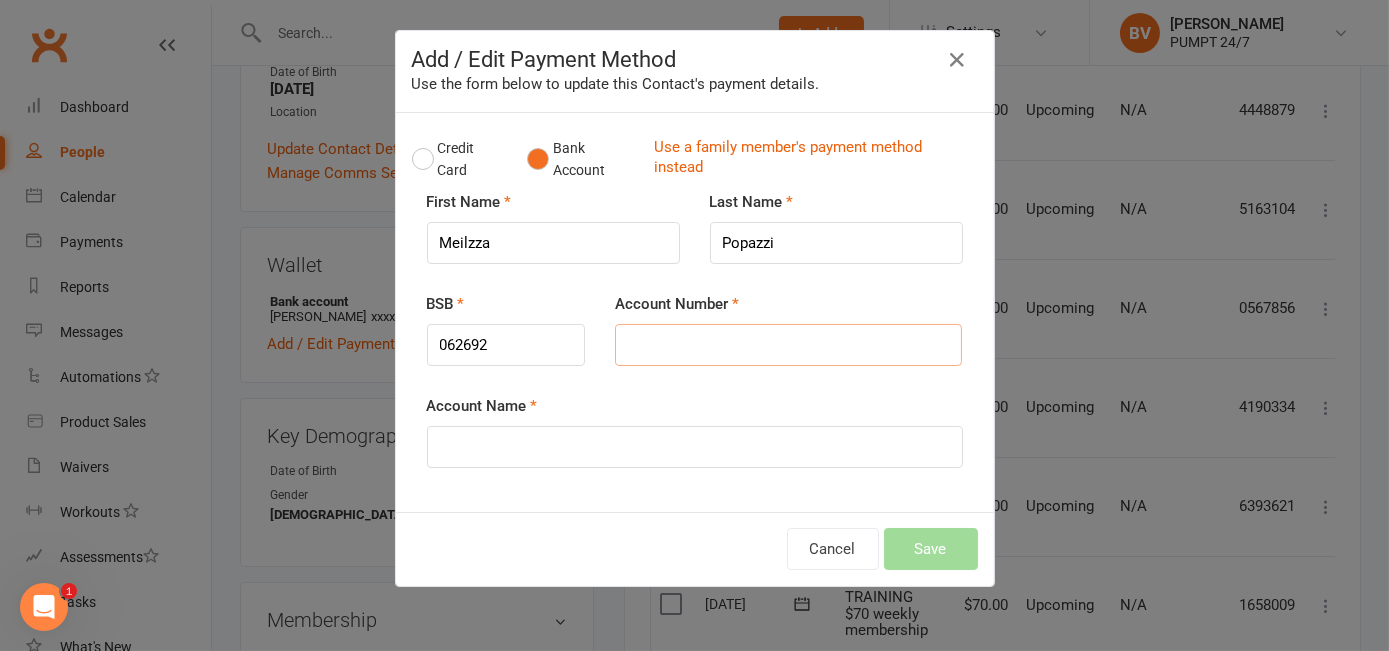 type on "4" 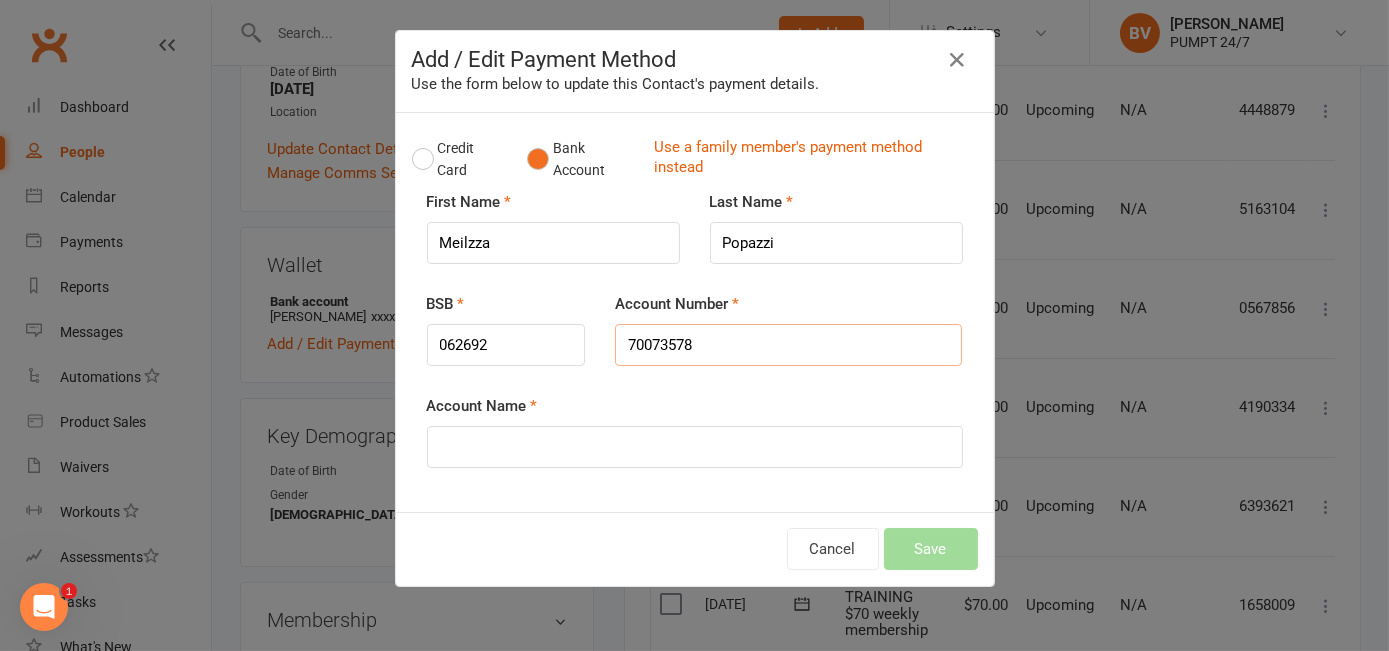 type on "70073578" 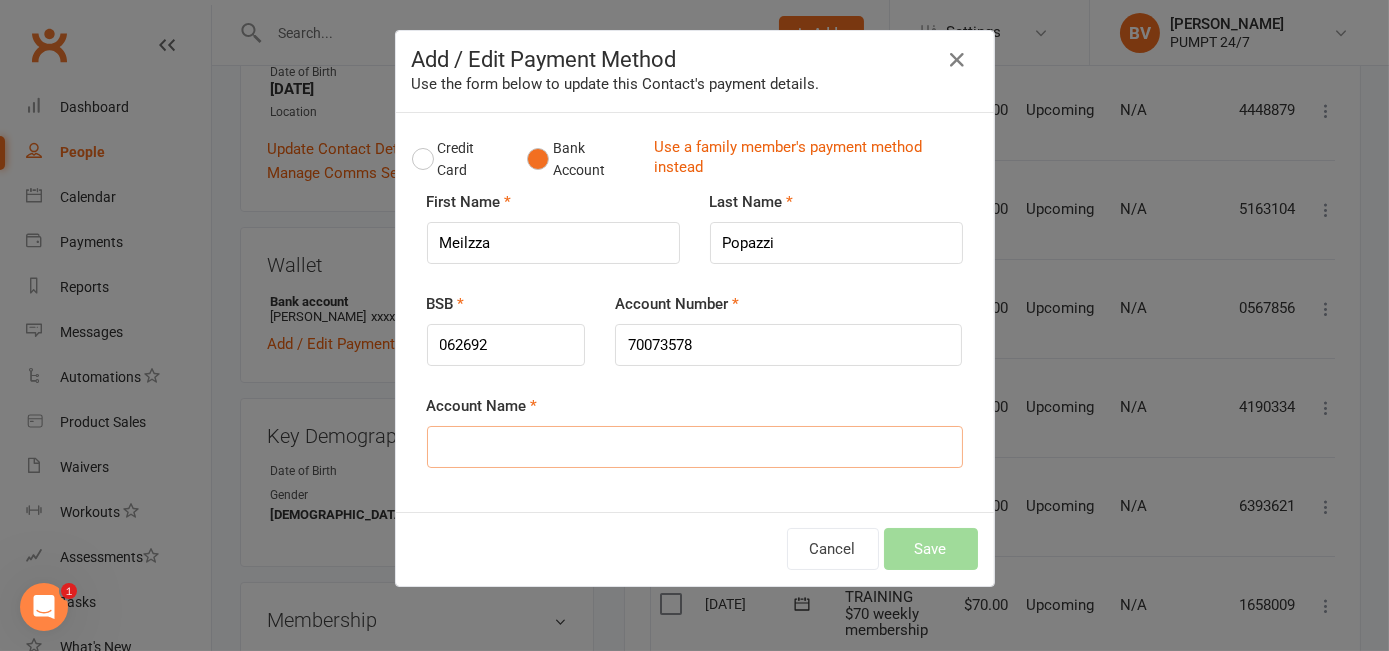 click on "Account Name" at bounding box center (695, 447) 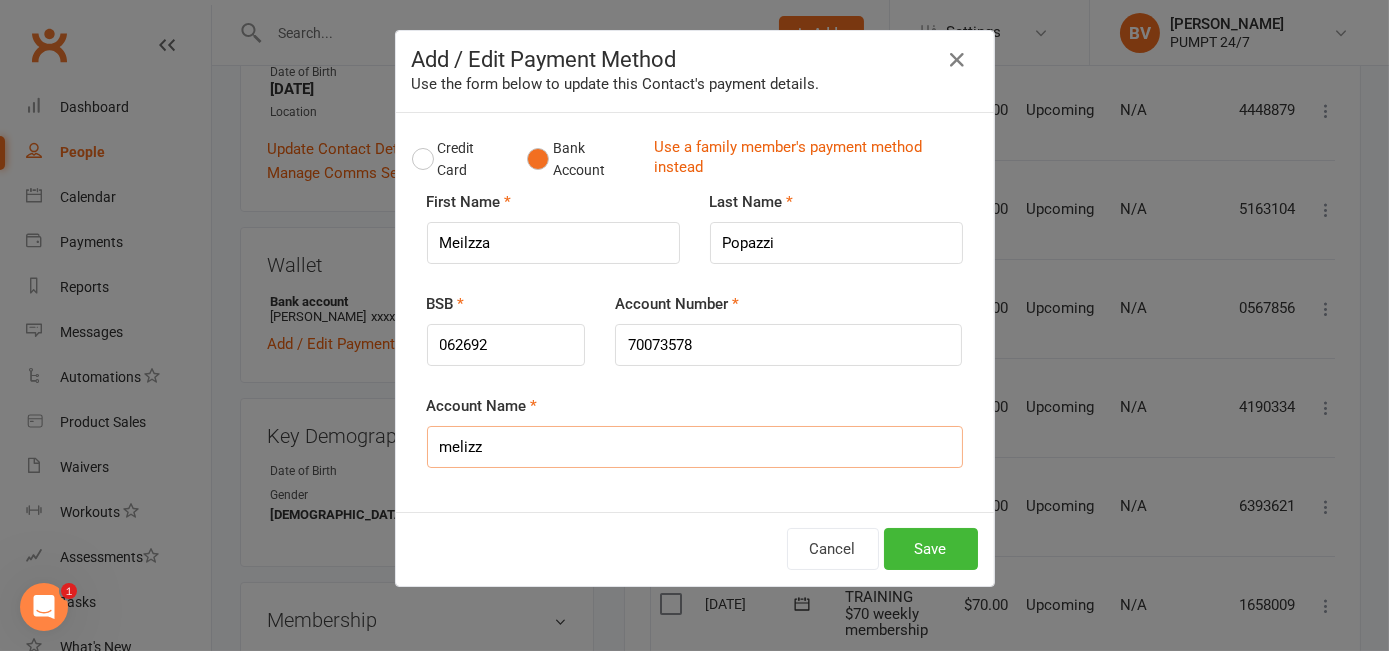 type on "[PERSON_NAME]" 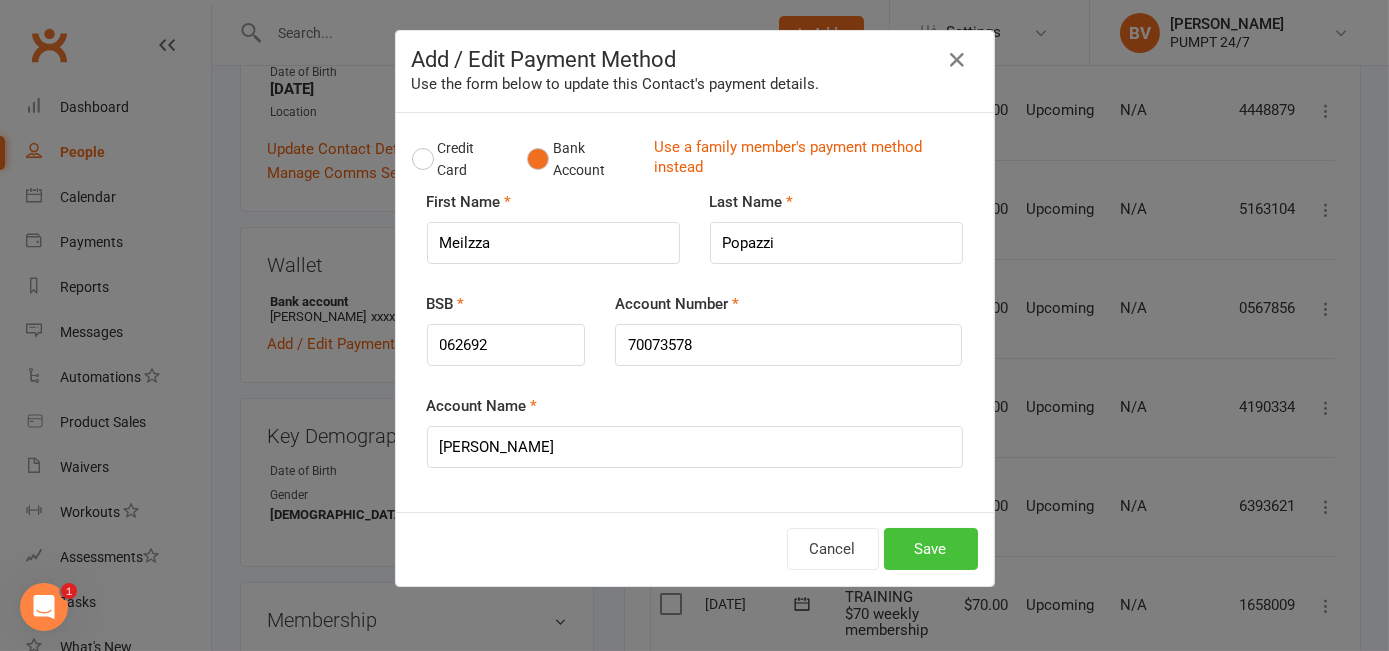 click on "Save" at bounding box center (931, 549) 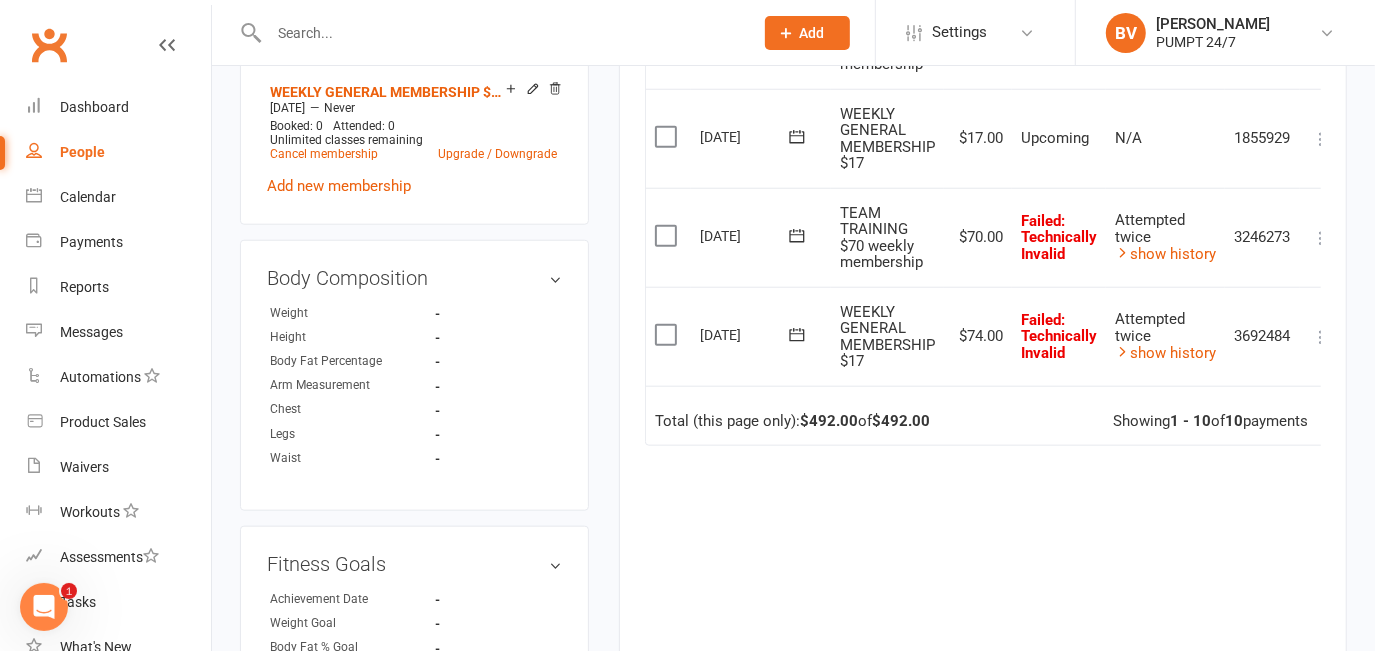 scroll, scrollTop: 1181, scrollLeft: 0, axis: vertical 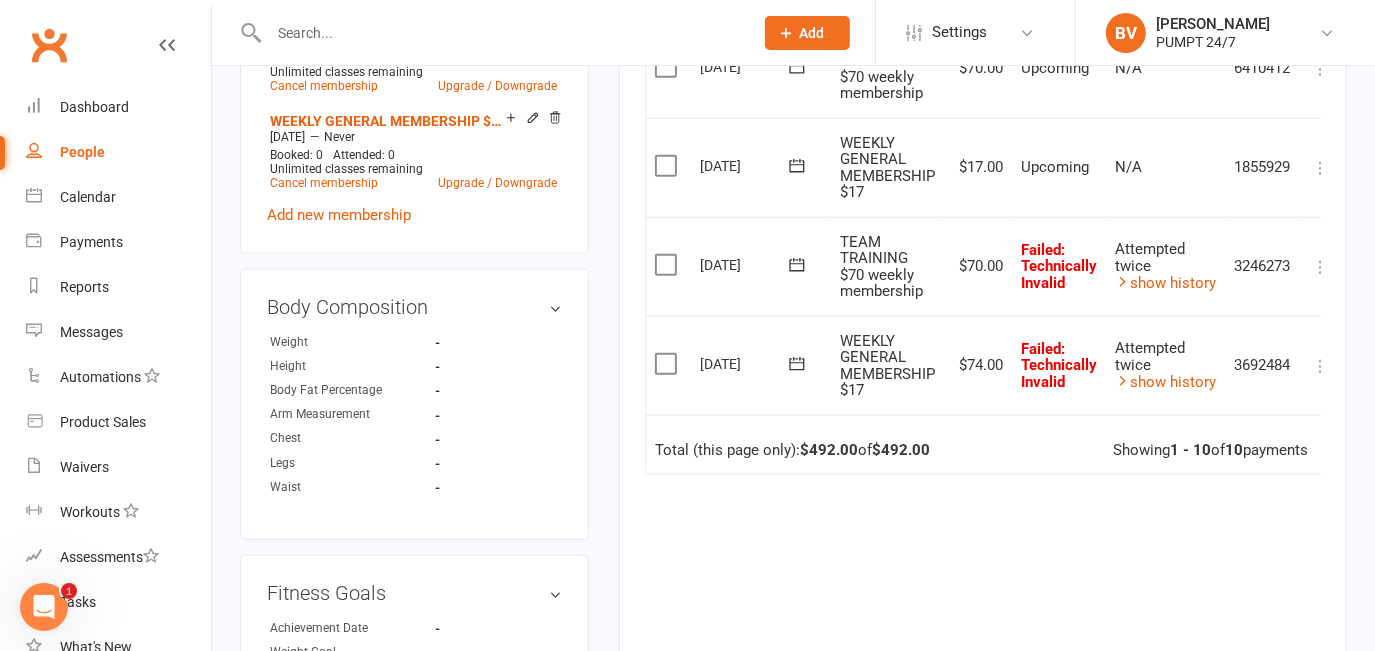 click 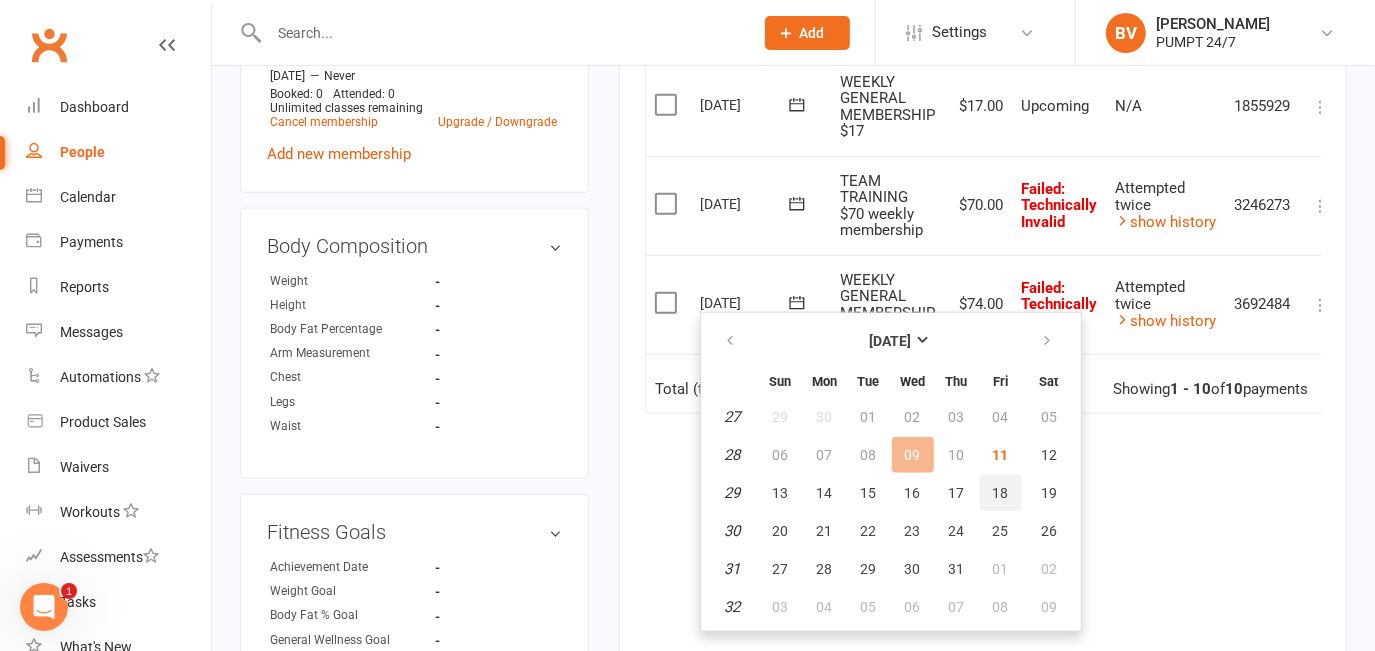 scroll, scrollTop: 1272, scrollLeft: 0, axis: vertical 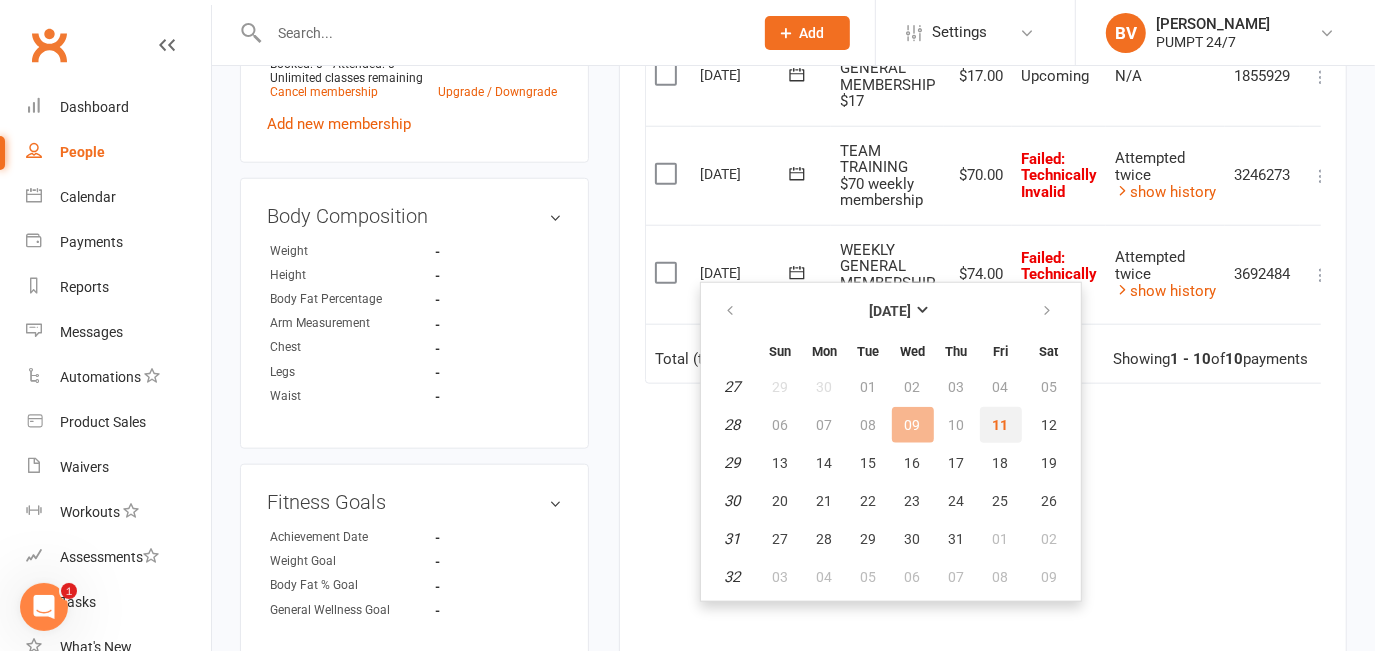 click on "11" at bounding box center (1001, 425) 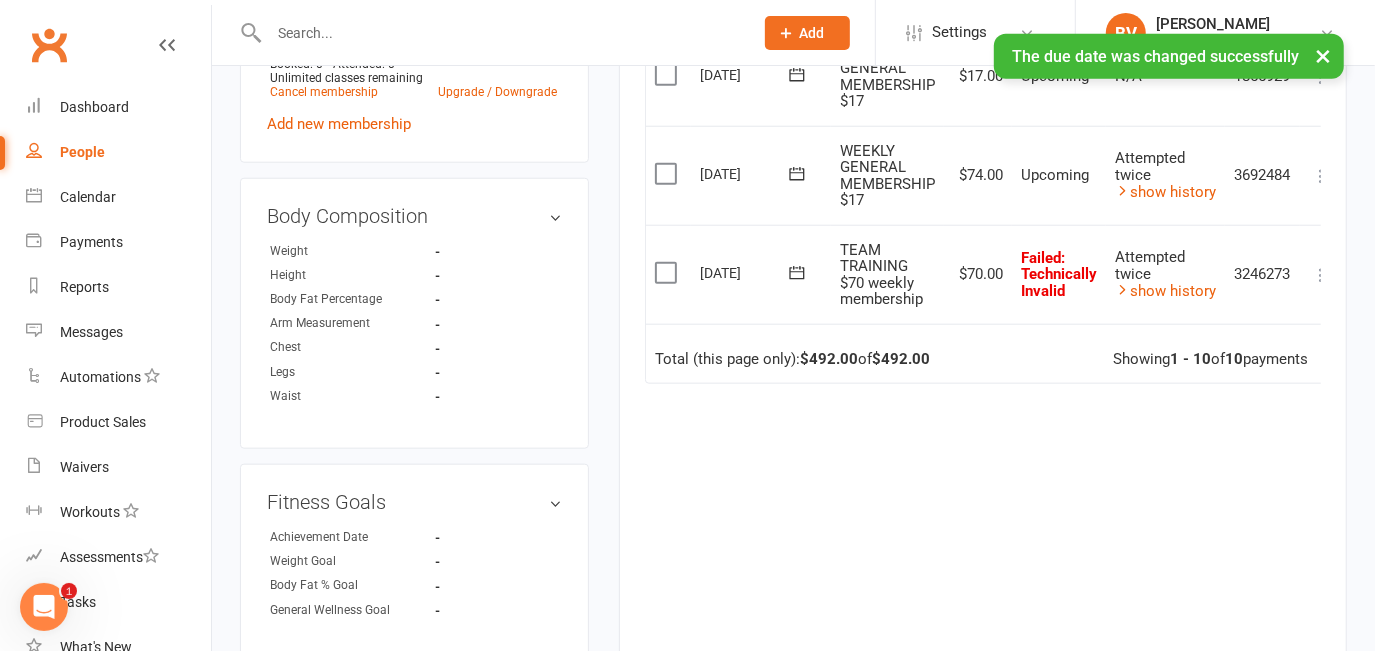 click 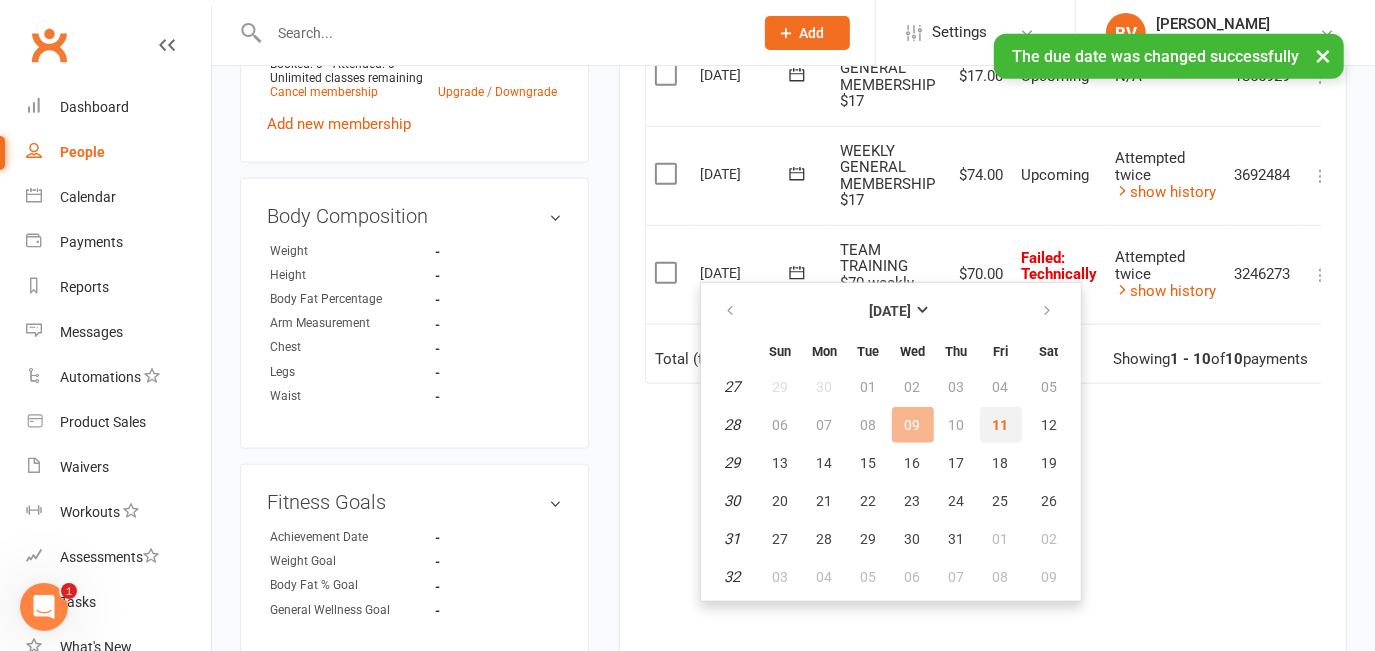 click on "11" at bounding box center [1001, 425] 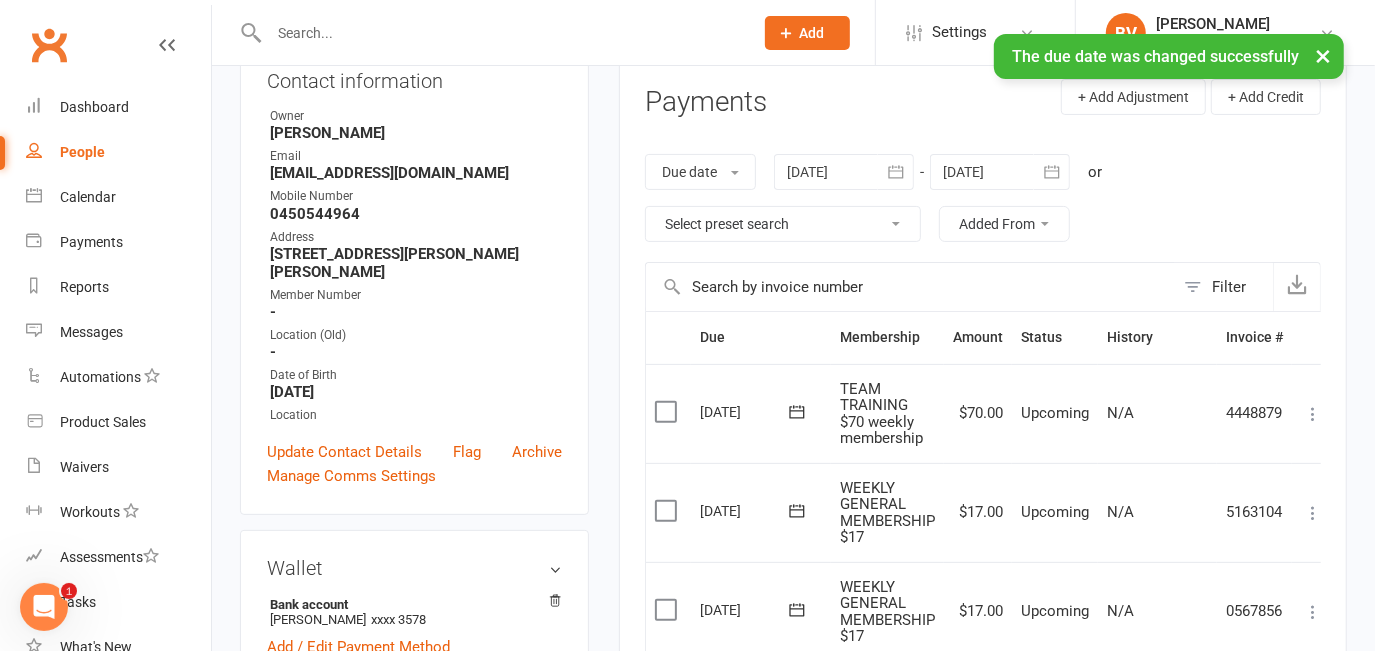 scroll, scrollTop: 0, scrollLeft: 0, axis: both 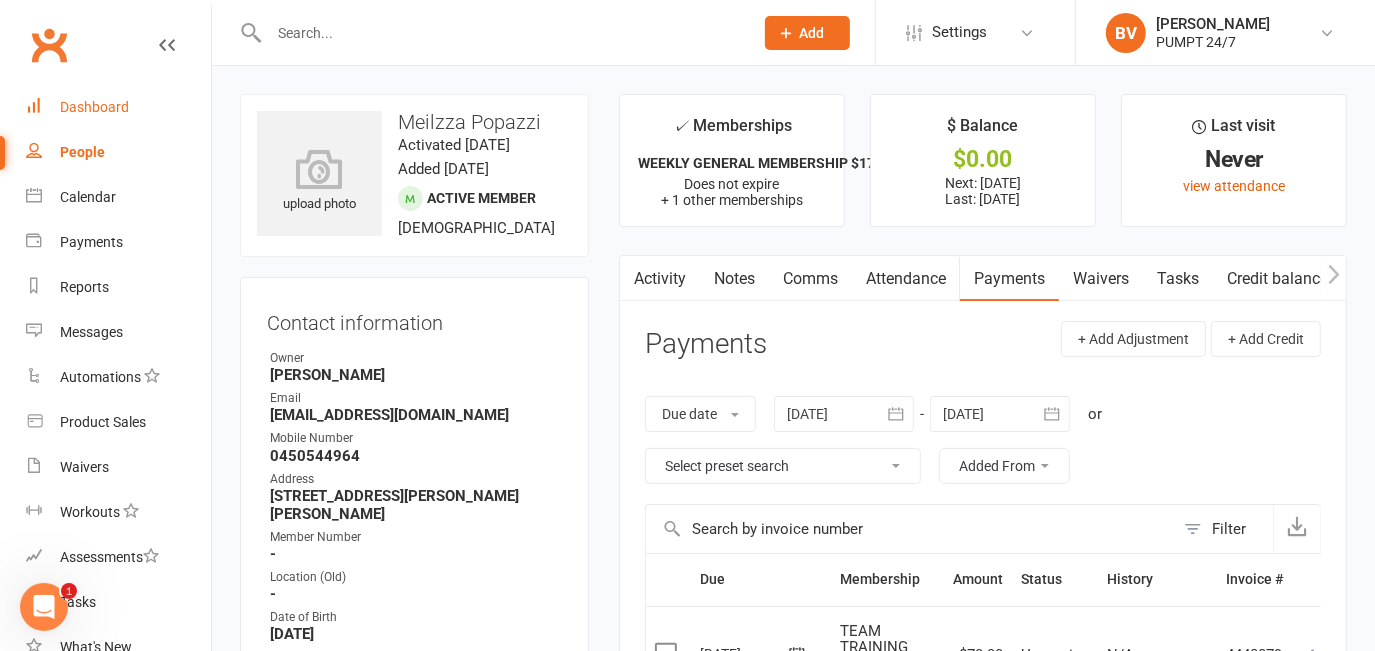 click on "Dashboard" at bounding box center [94, 107] 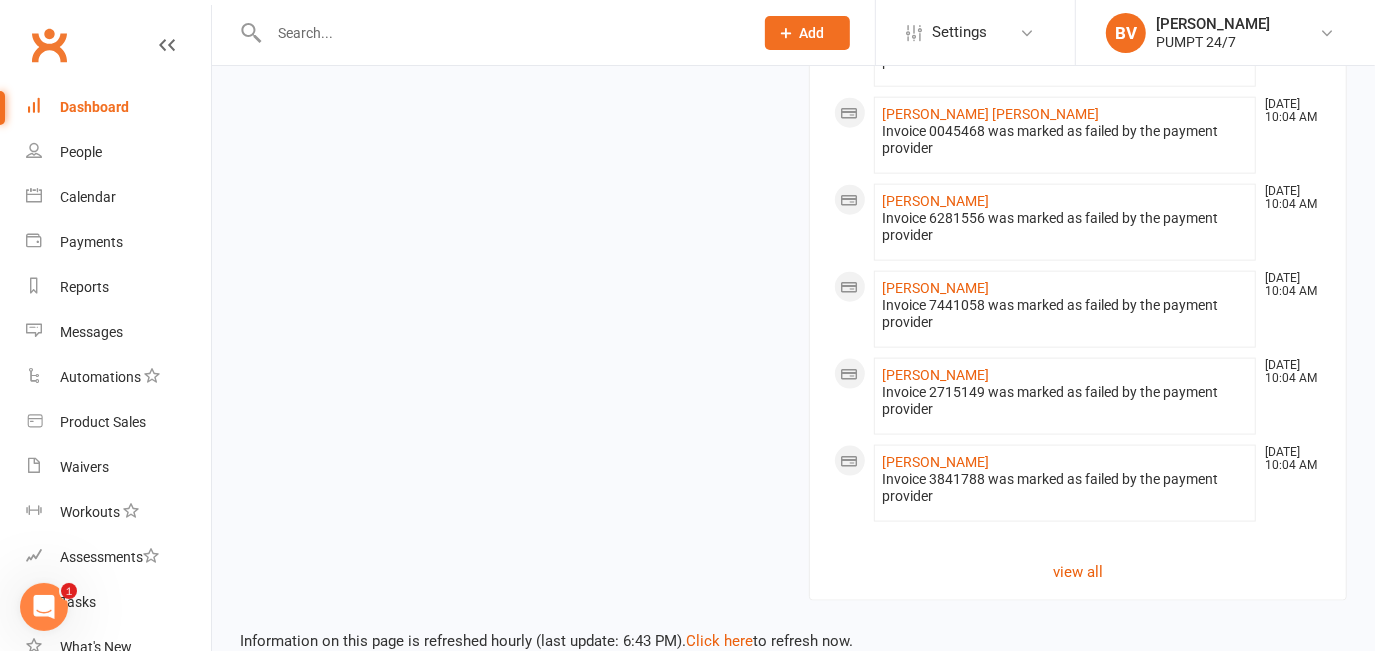 scroll, scrollTop: 1575, scrollLeft: 0, axis: vertical 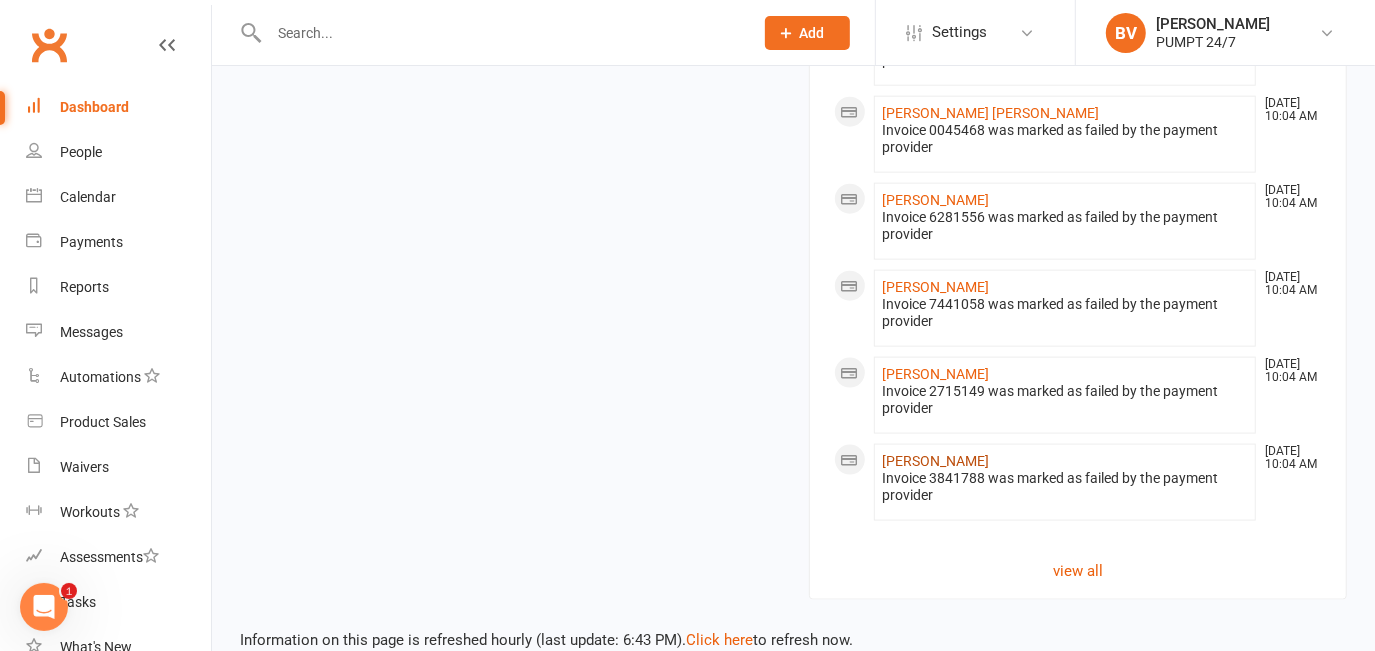click on "[PERSON_NAME]" 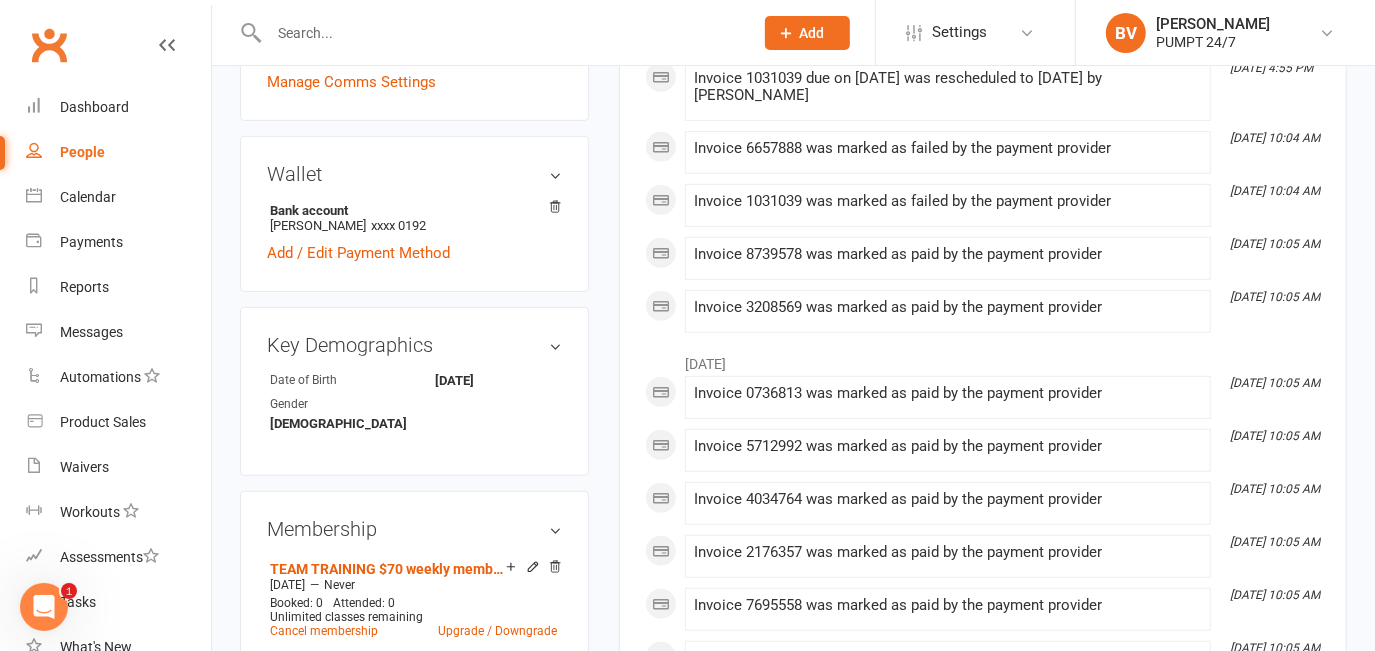 scroll, scrollTop: 909, scrollLeft: 0, axis: vertical 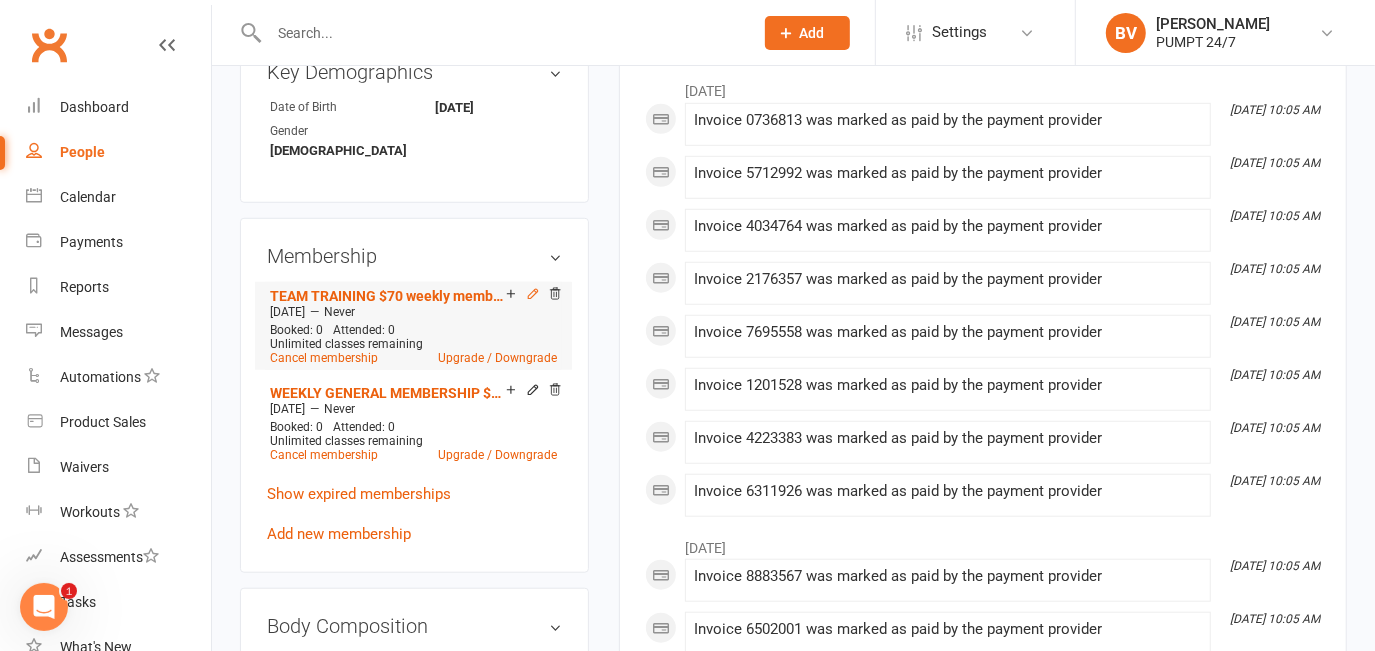 click 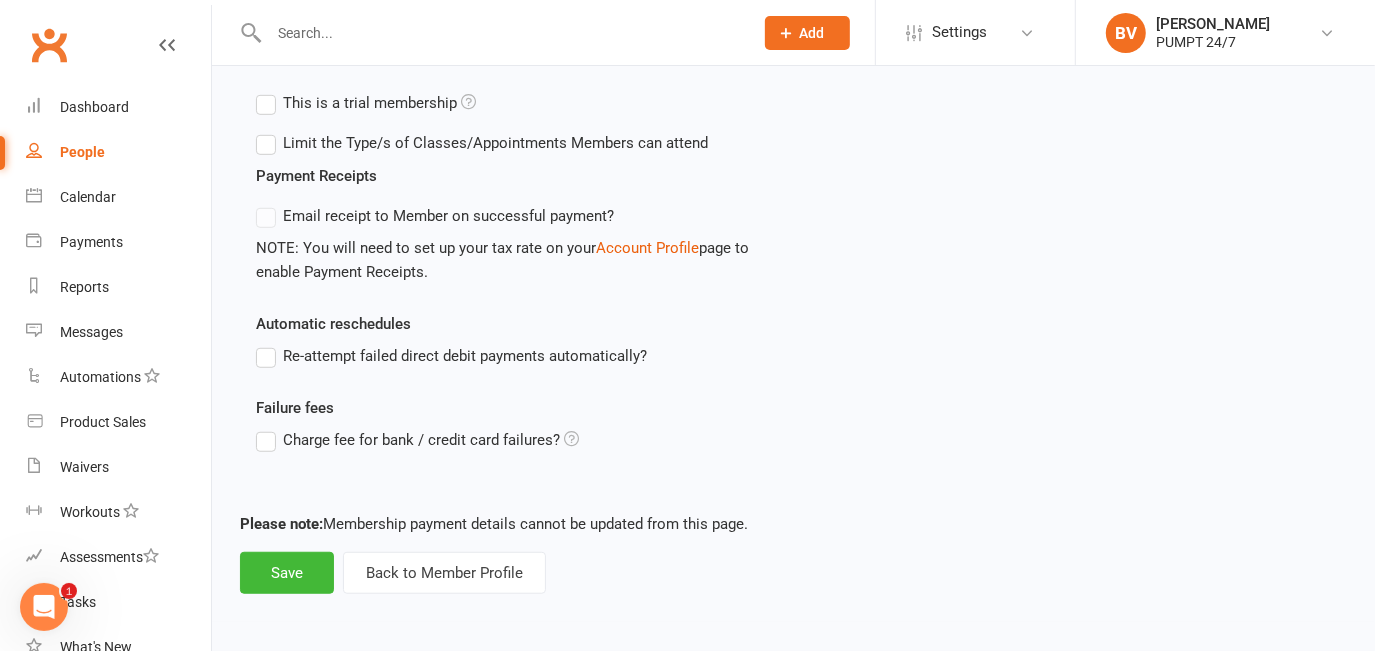scroll, scrollTop: 0, scrollLeft: 0, axis: both 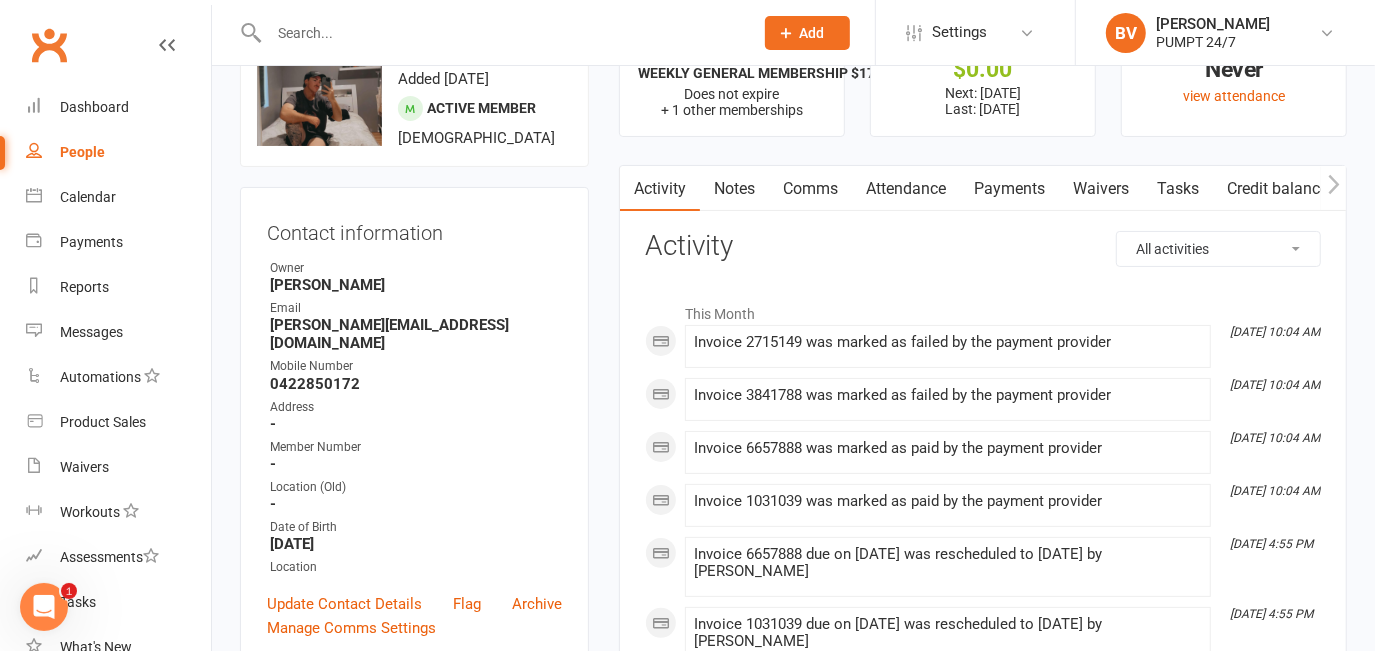 drag, startPoint x: 1013, startPoint y: 183, endPoint x: 1142, endPoint y: 399, distance: 251.58894 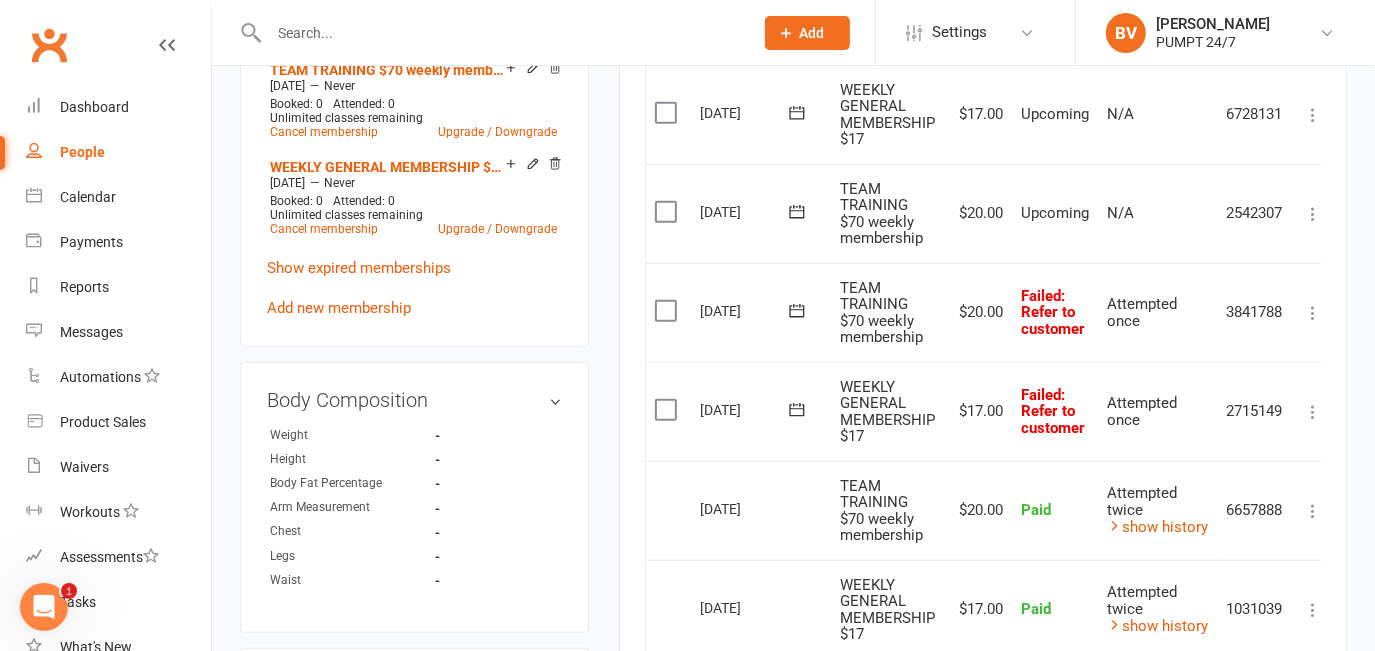 scroll, scrollTop: 1090, scrollLeft: 0, axis: vertical 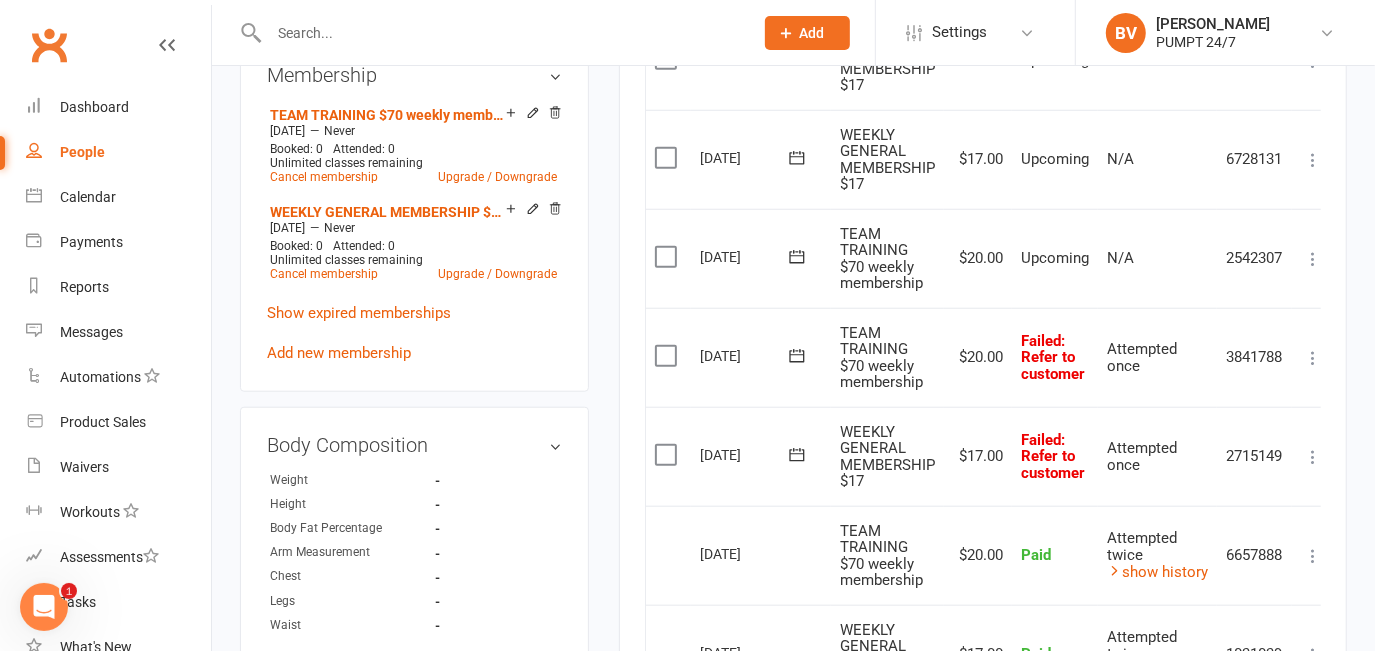 click 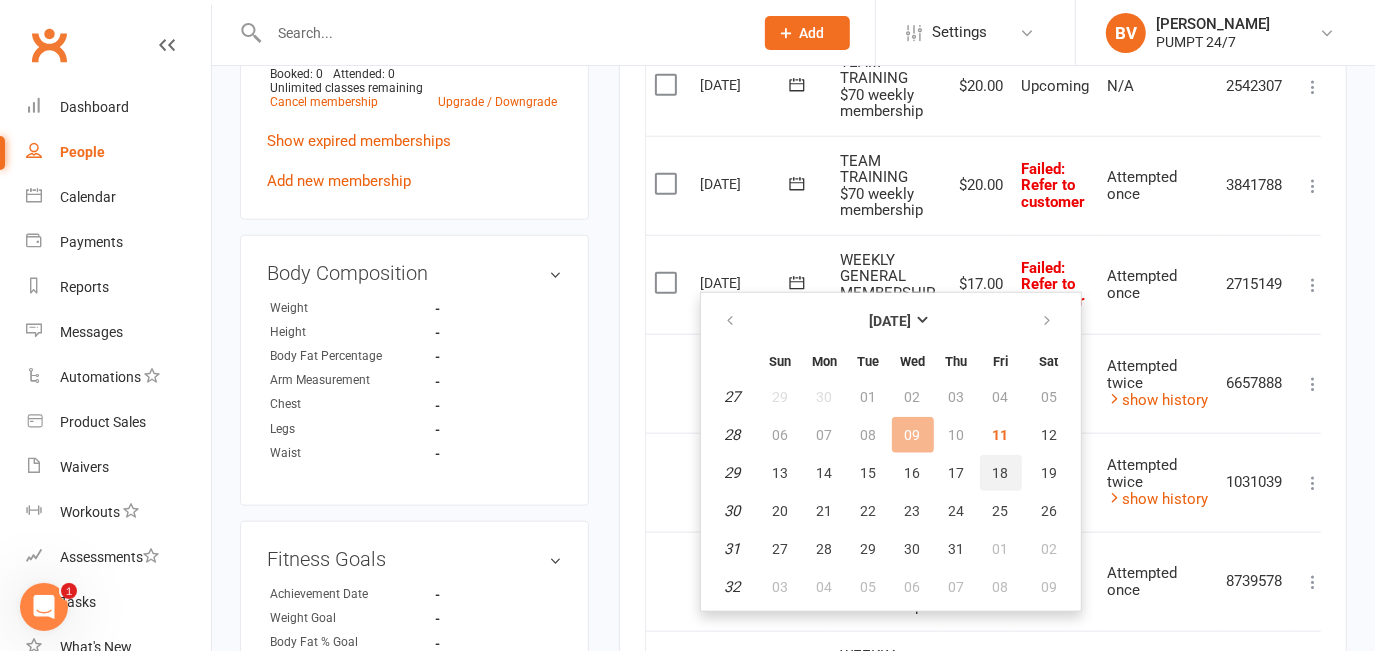 scroll, scrollTop: 1272, scrollLeft: 0, axis: vertical 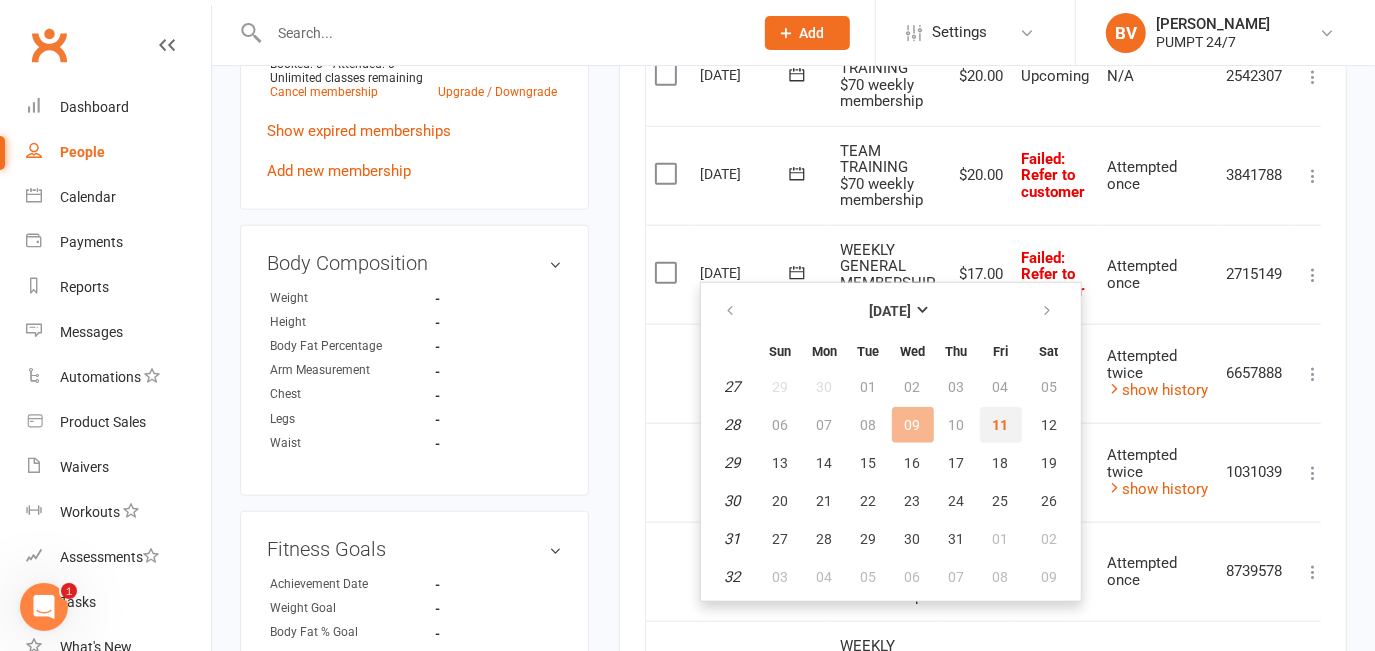 click on "11" at bounding box center [1001, 425] 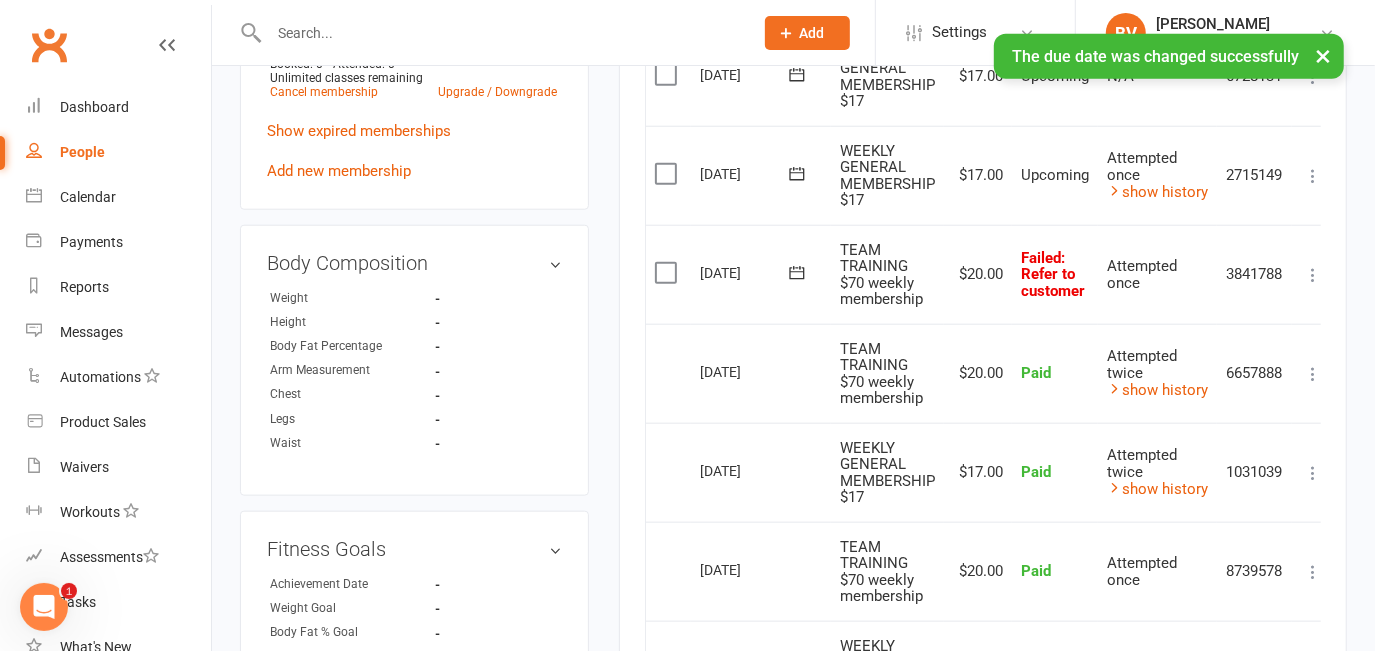 click 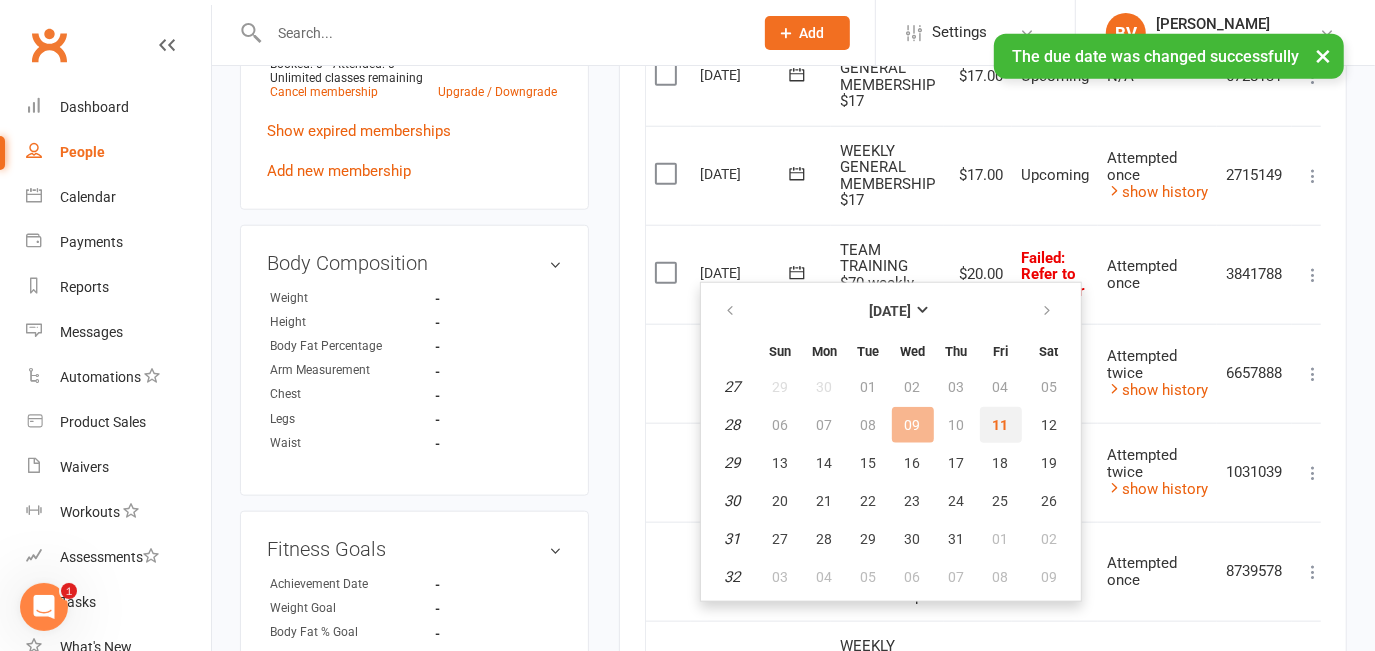 click on "11" at bounding box center (1001, 425) 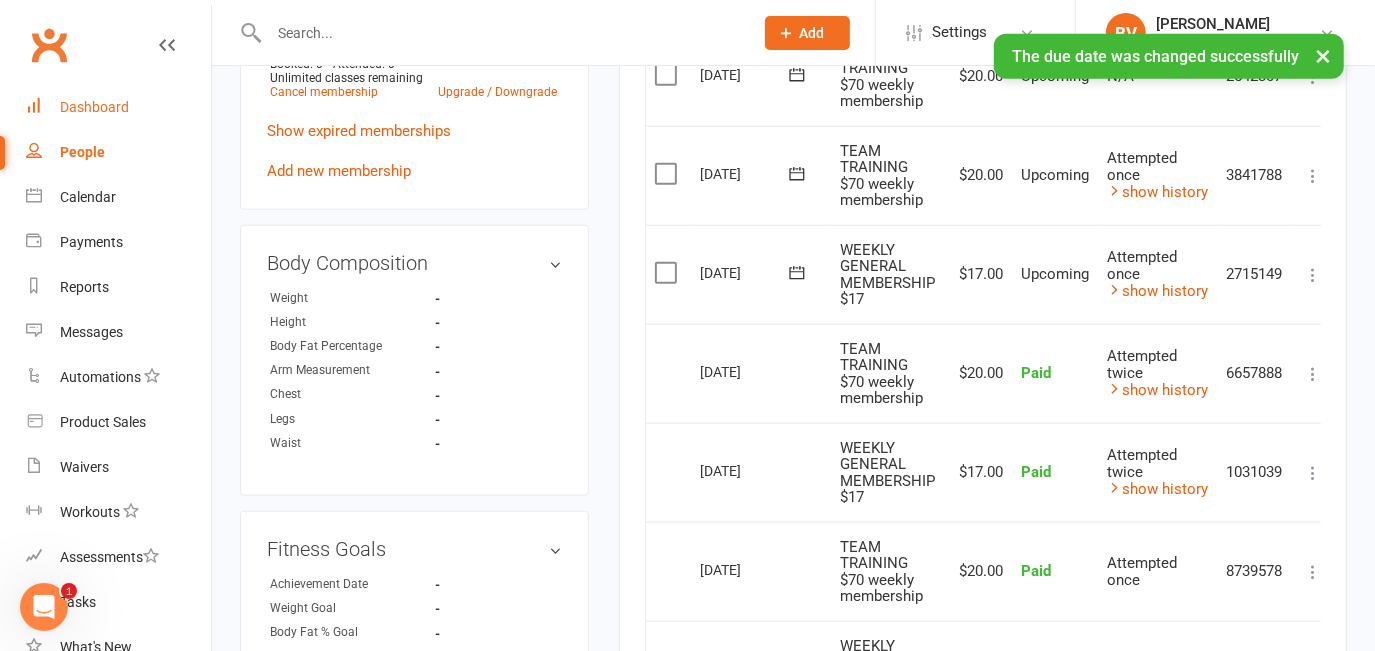 click on "Dashboard" at bounding box center [94, 107] 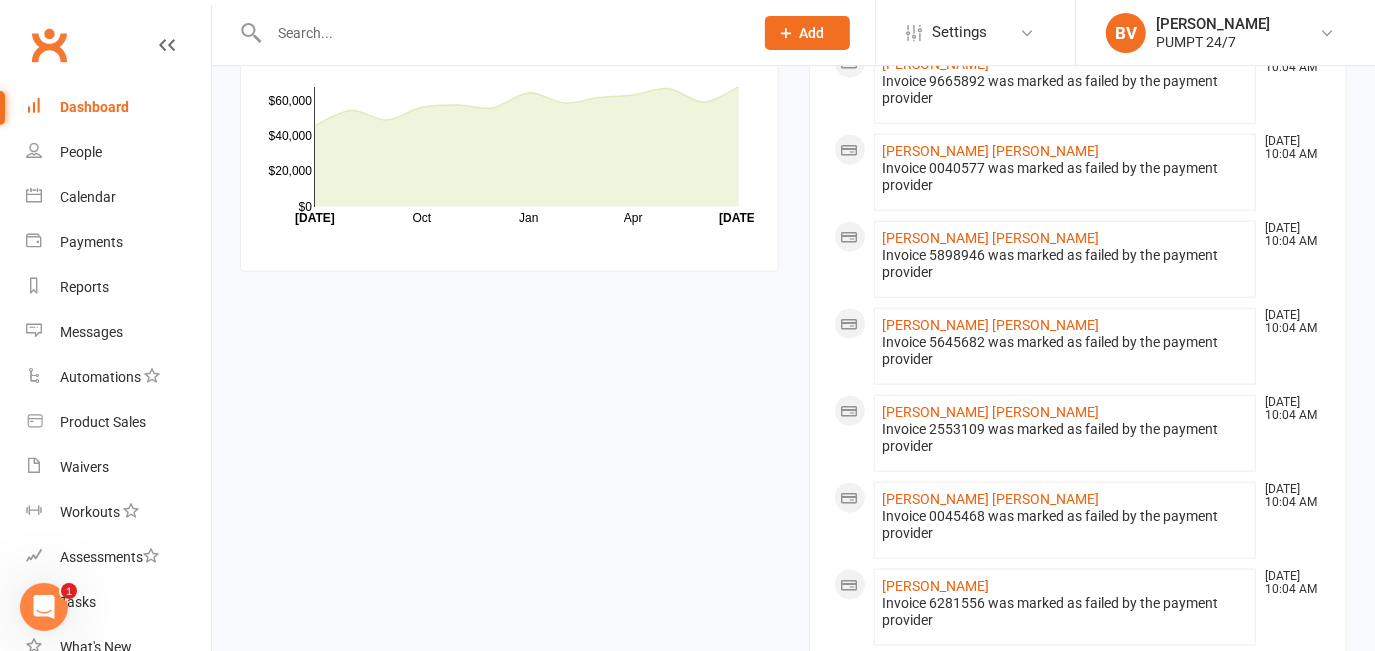 scroll, scrollTop: 1545, scrollLeft: 0, axis: vertical 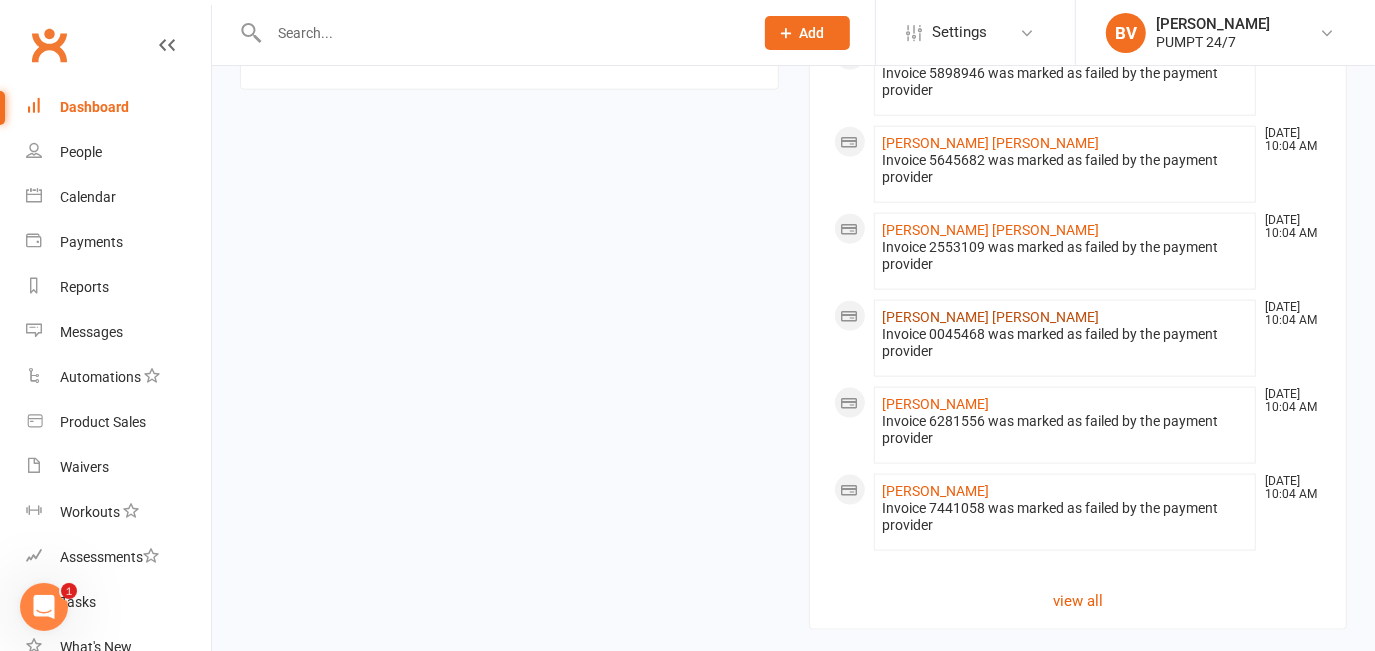 click on "[PERSON_NAME] [PERSON_NAME]" 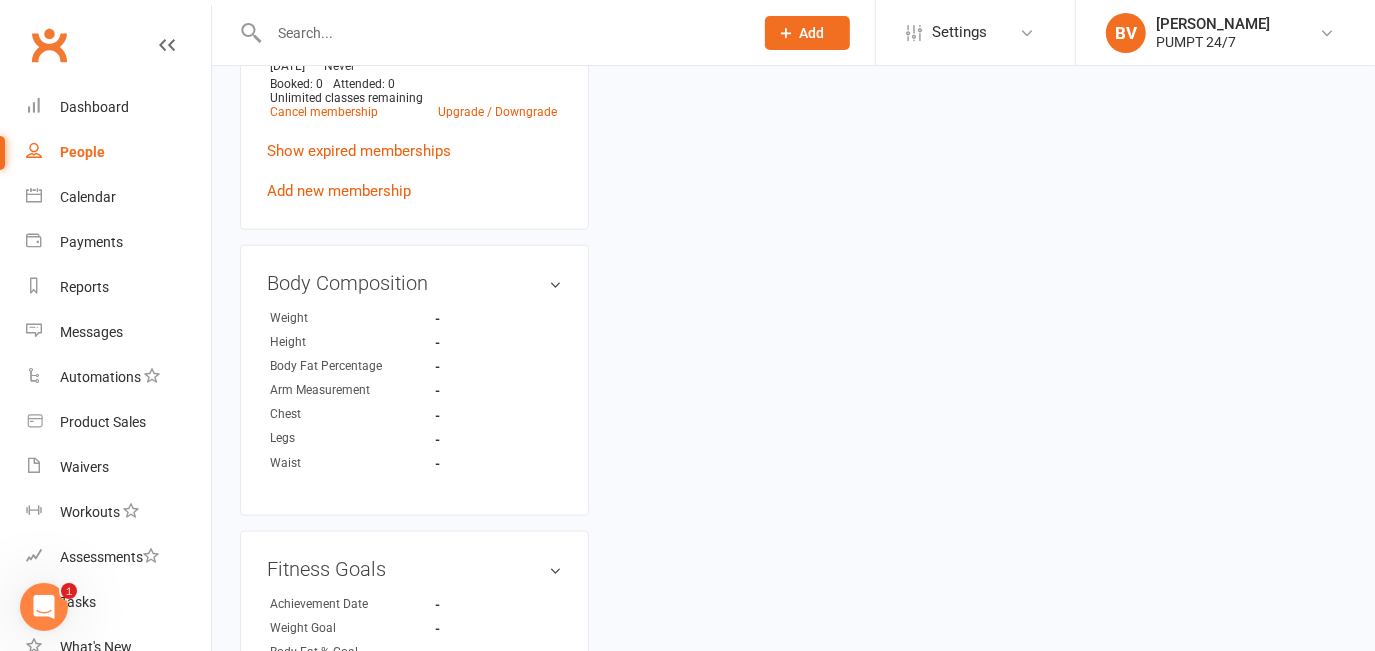 scroll, scrollTop: 0, scrollLeft: 0, axis: both 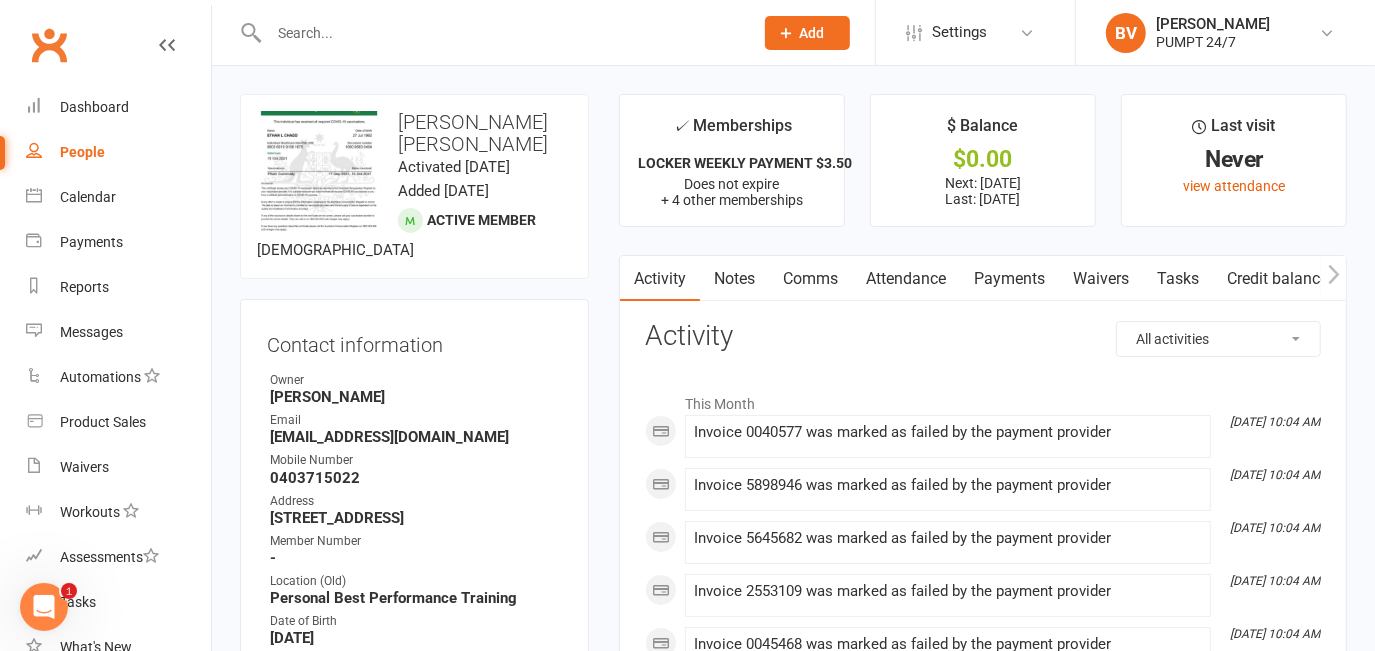 click on "Payments" at bounding box center [1009, 279] 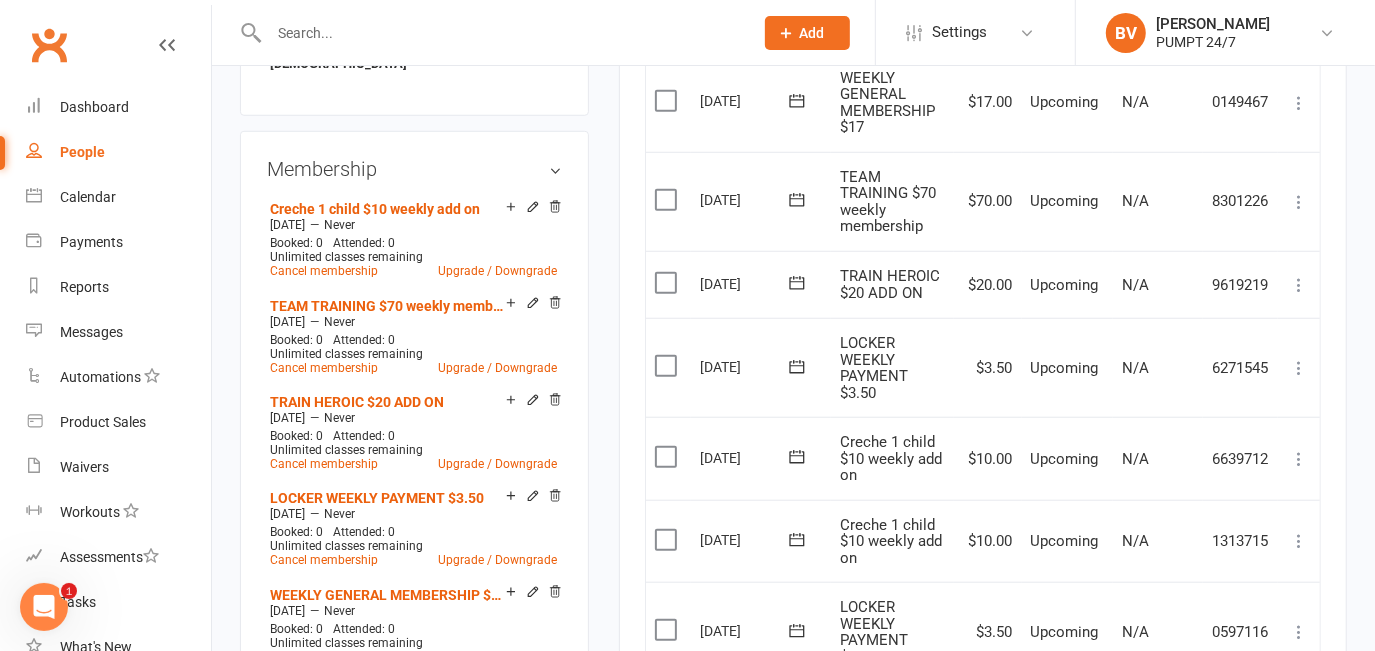 scroll, scrollTop: 818, scrollLeft: 0, axis: vertical 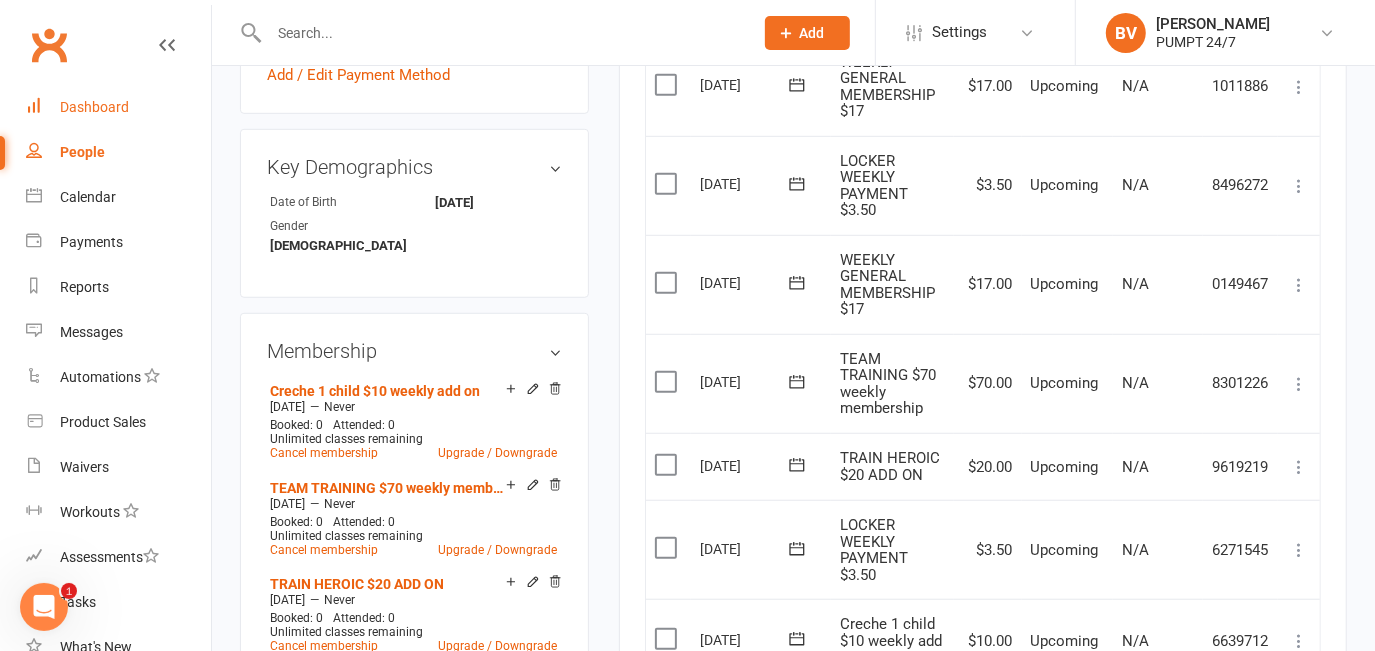 click on "Dashboard" at bounding box center [94, 107] 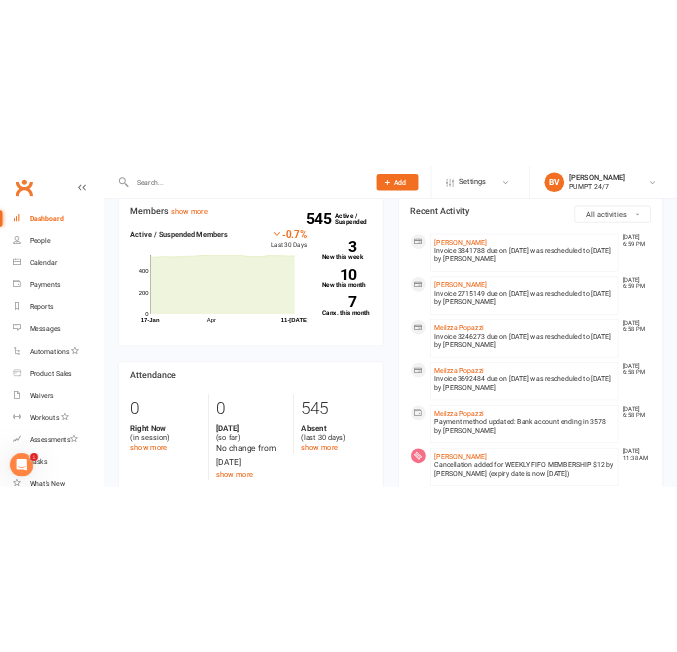 scroll, scrollTop: 181, scrollLeft: 0, axis: vertical 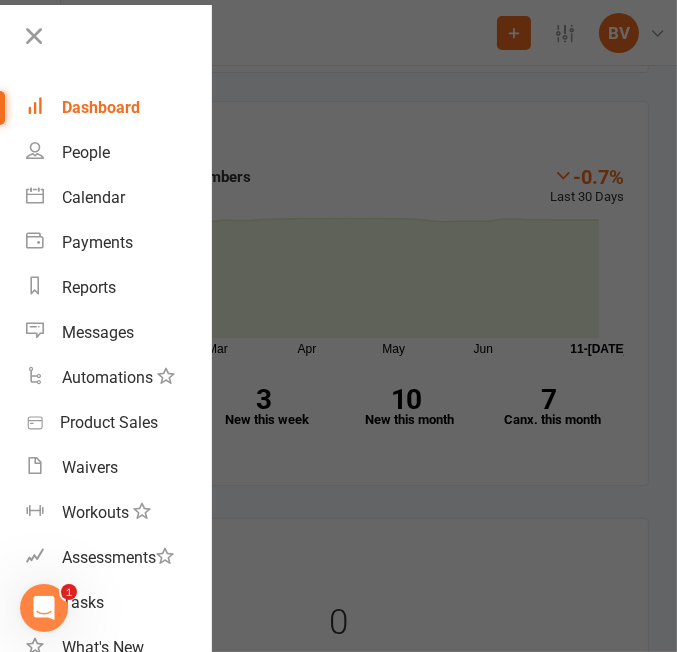 click at bounding box center [338, 326] 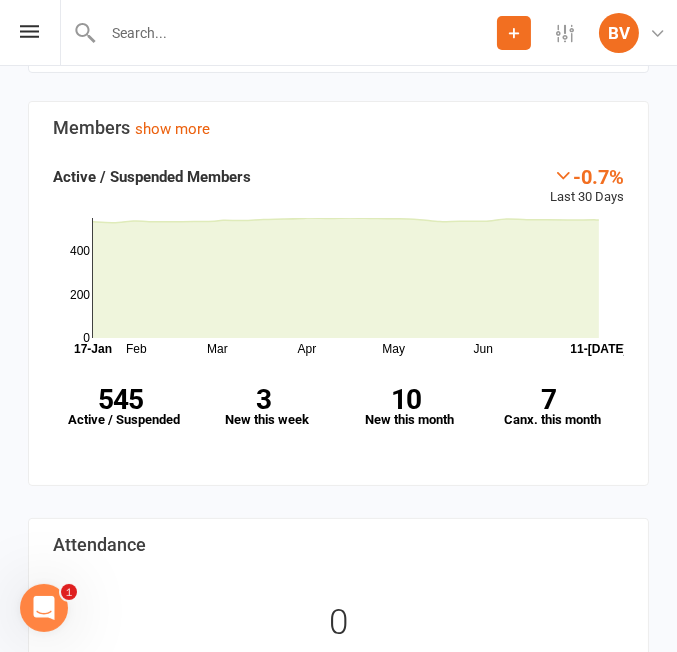 click on "Add" 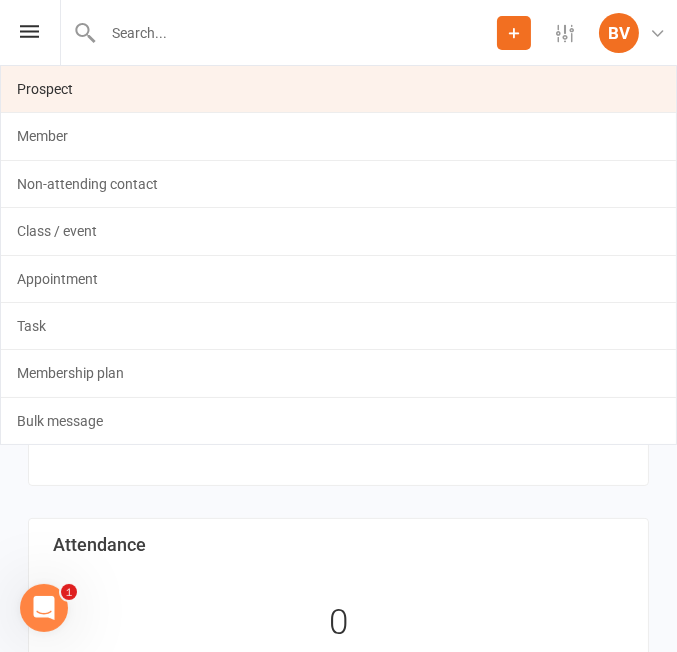 click on "Prospect" 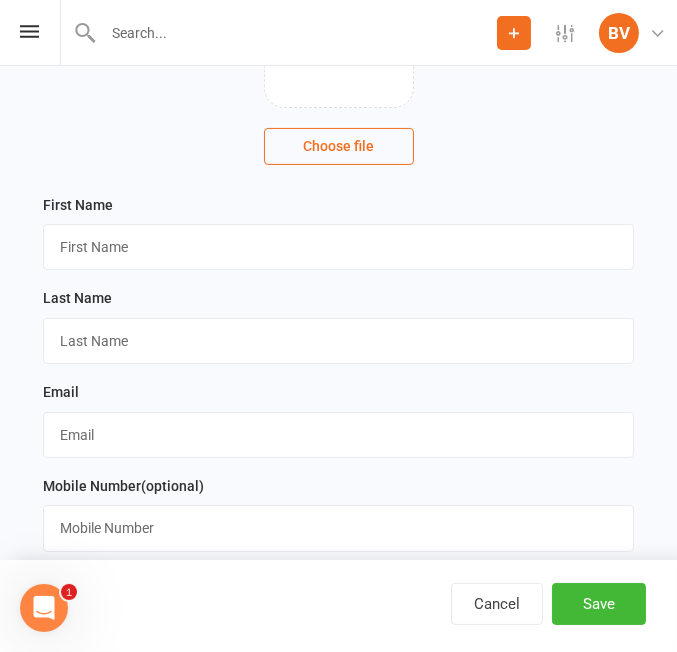 scroll, scrollTop: 363, scrollLeft: 0, axis: vertical 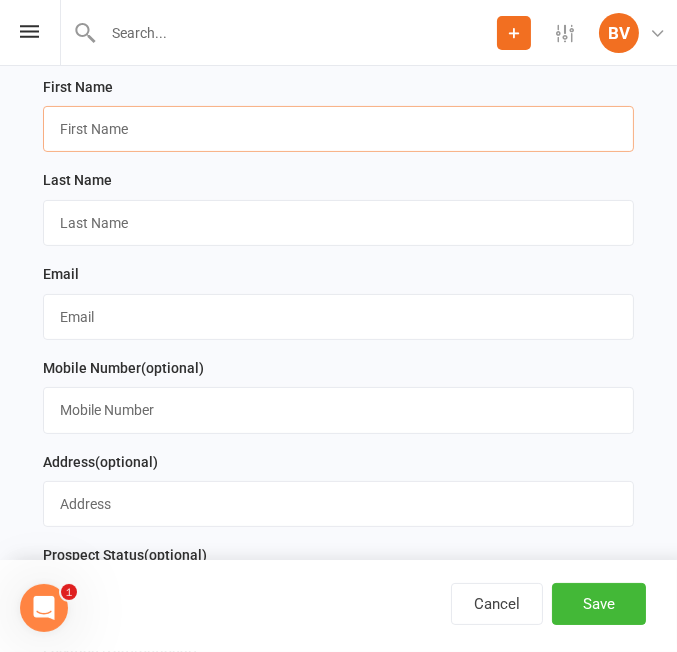click at bounding box center [338, 129] 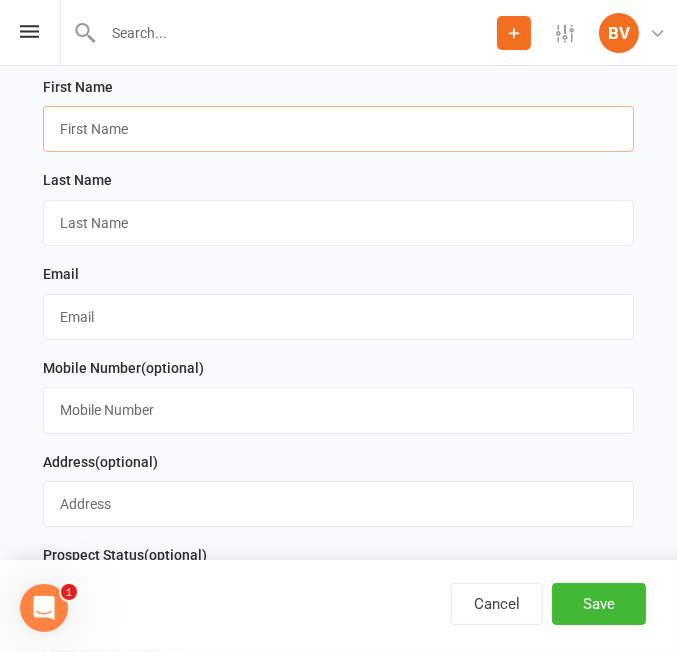 click at bounding box center [338, 129] 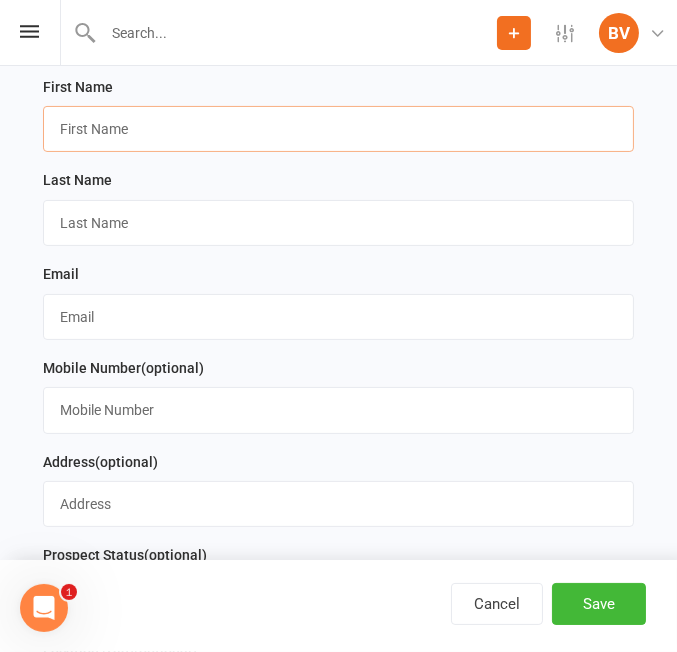 paste on "[PERSON_NAME]" 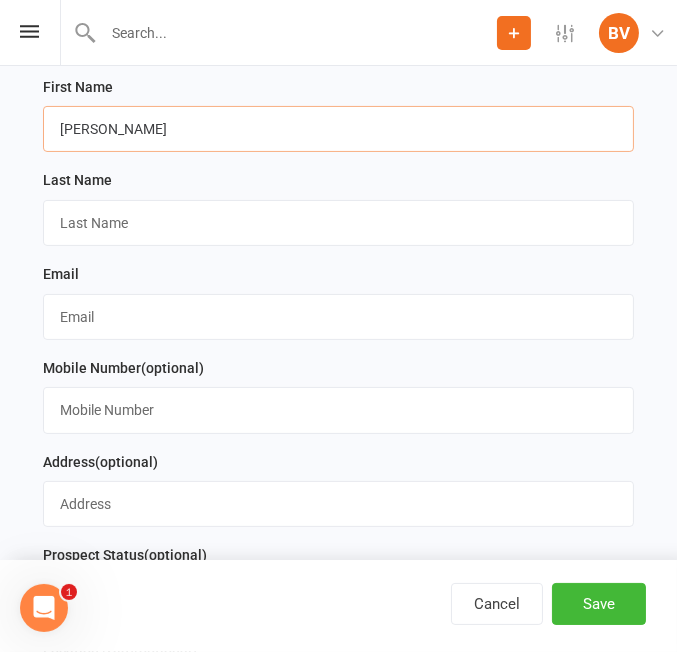 drag, startPoint x: 116, startPoint y: 128, endPoint x: 208, endPoint y: 126, distance: 92.021736 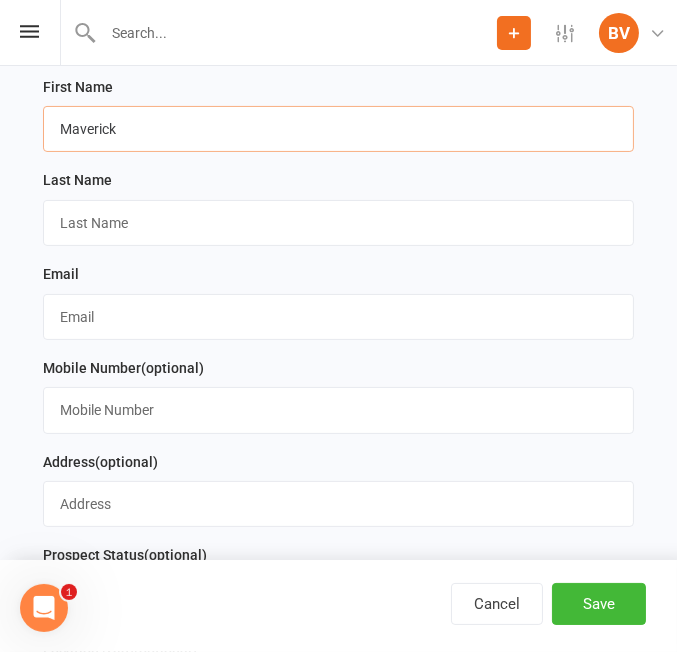type on "Maverick" 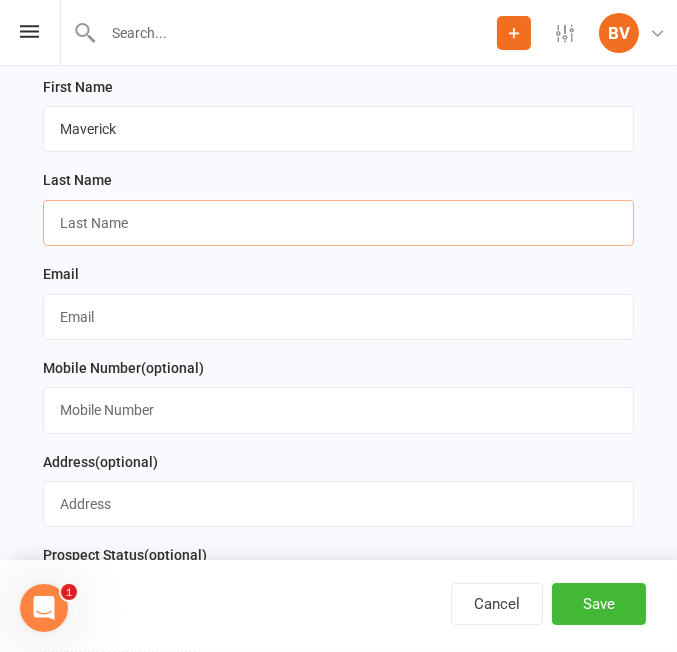 click at bounding box center (338, 223) 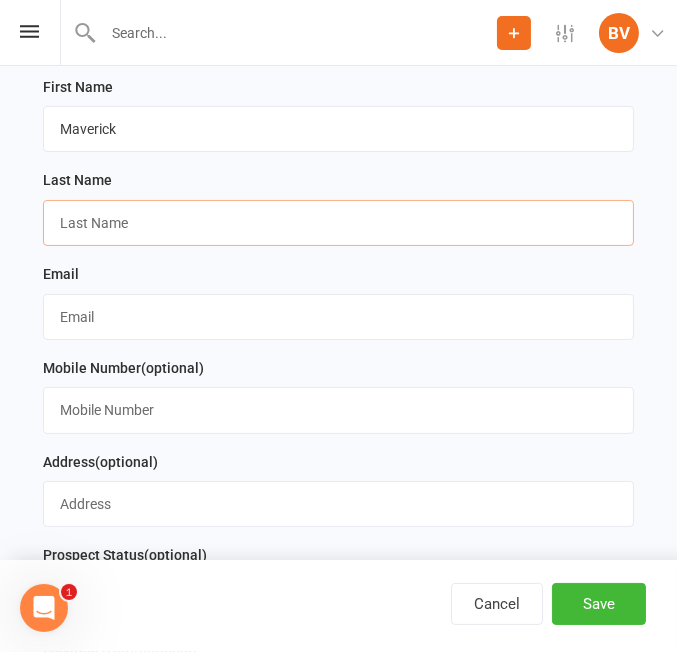paste on "[PERSON_NAME]" 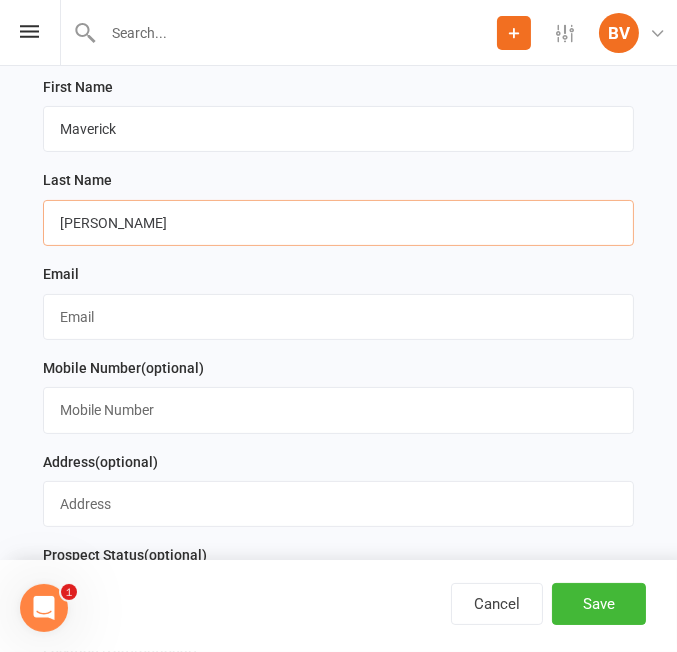 type on "[PERSON_NAME]" 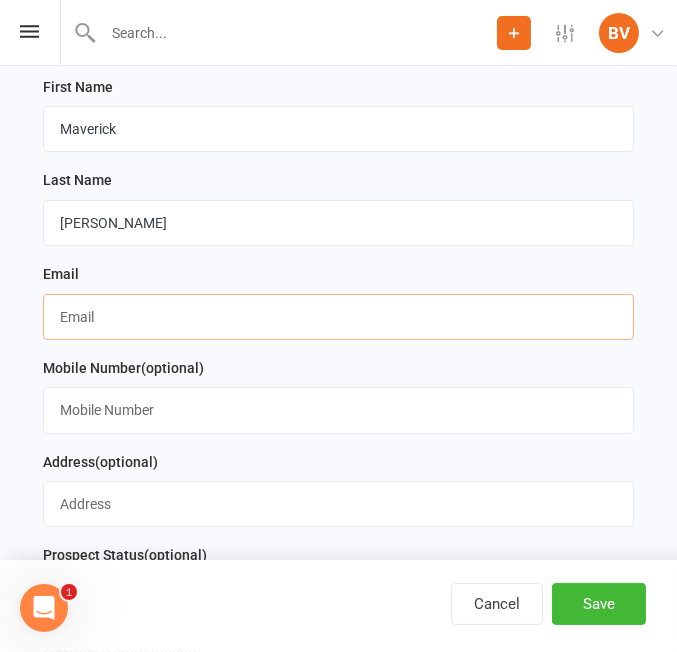drag, startPoint x: 106, startPoint y: 318, endPoint x: 29, endPoint y: 336, distance: 79.07591 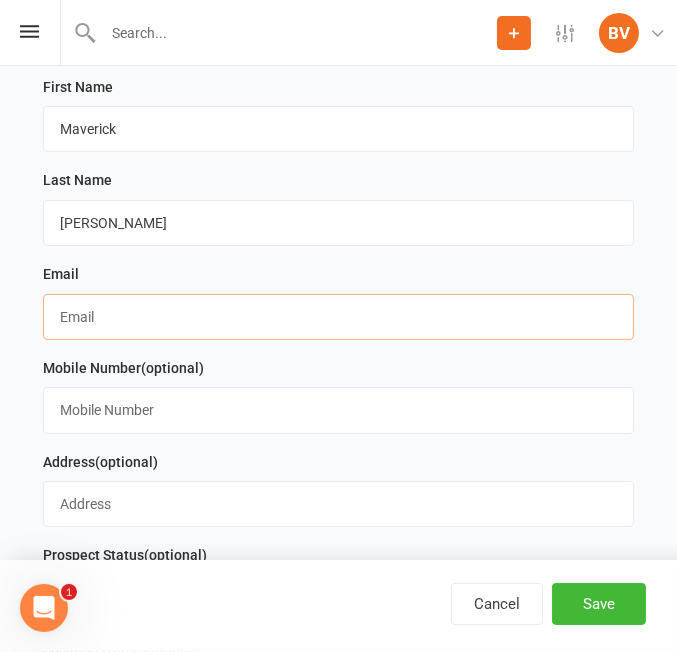 paste on "[EMAIL_ADDRESS][DOMAIN_NAME]" 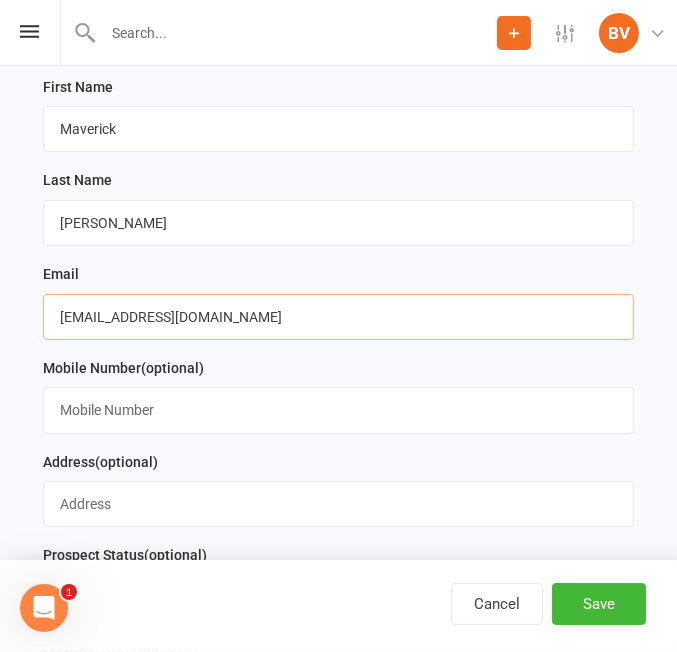 type on "[EMAIL_ADDRESS][DOMAIN_NAME]" 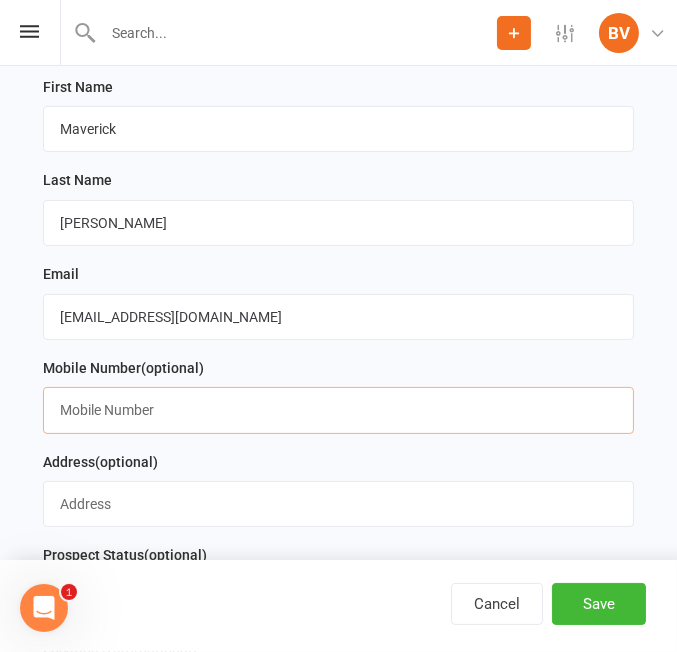 click at bounding box center [338, 410] 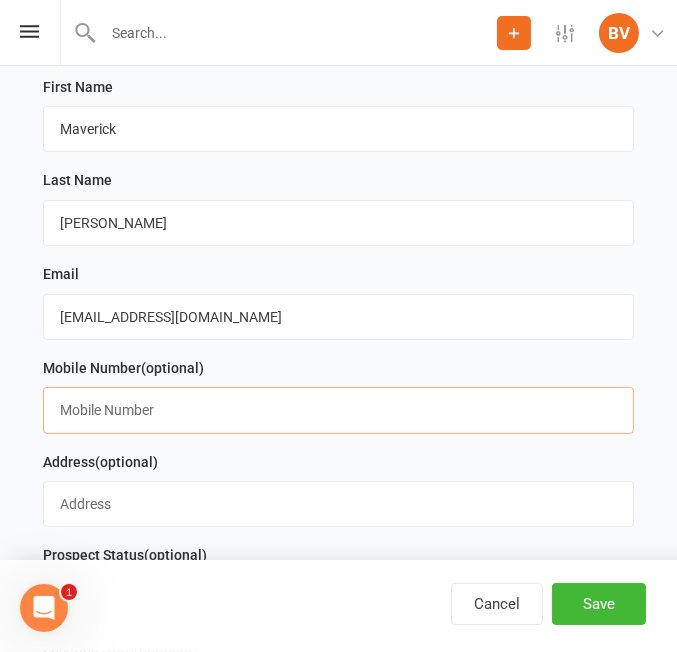click at bounding box center (338, 410) 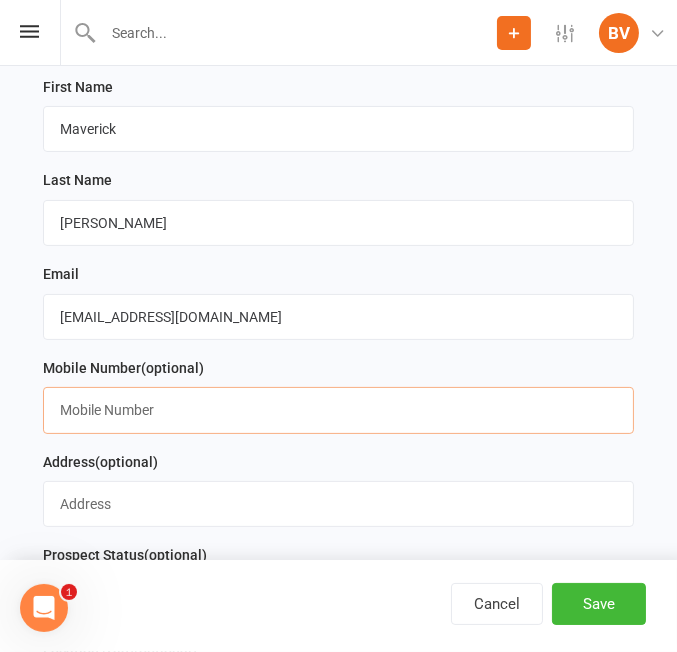 paste on "0427429415" 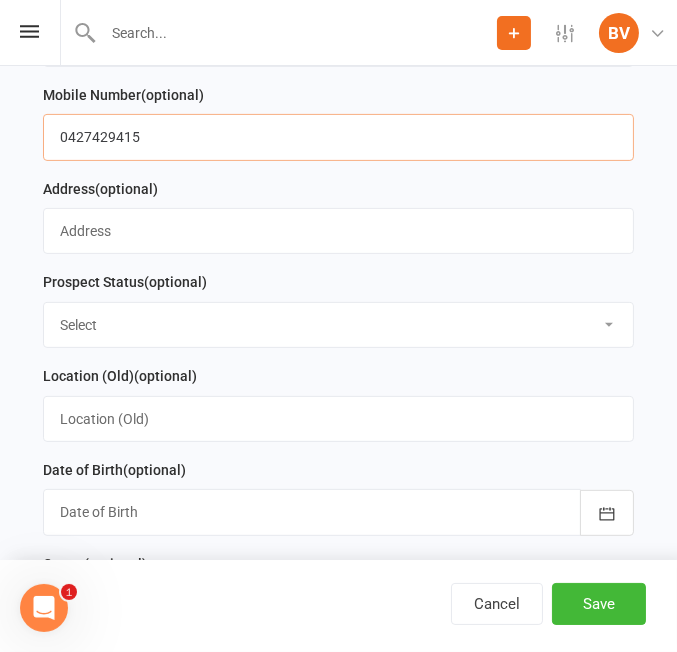 scroll, scrollTop: 727, scrollLeft: 0, axis: vertical 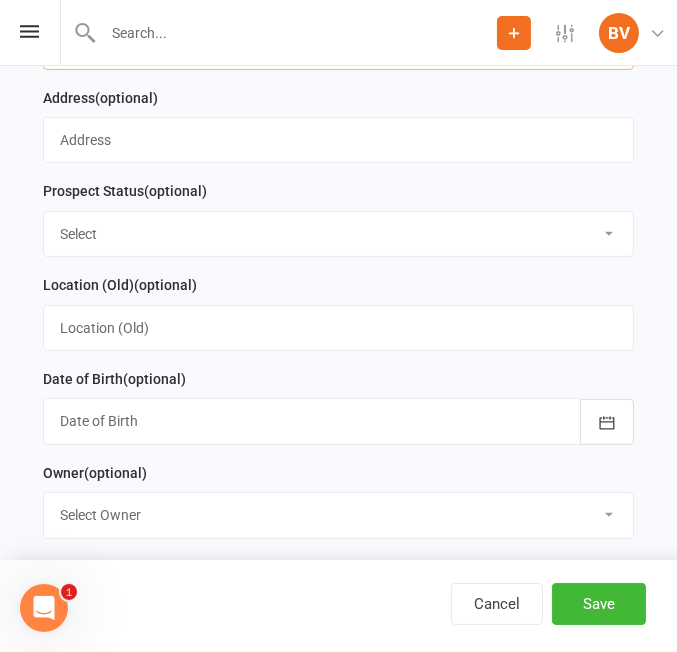 type on "0427429415" 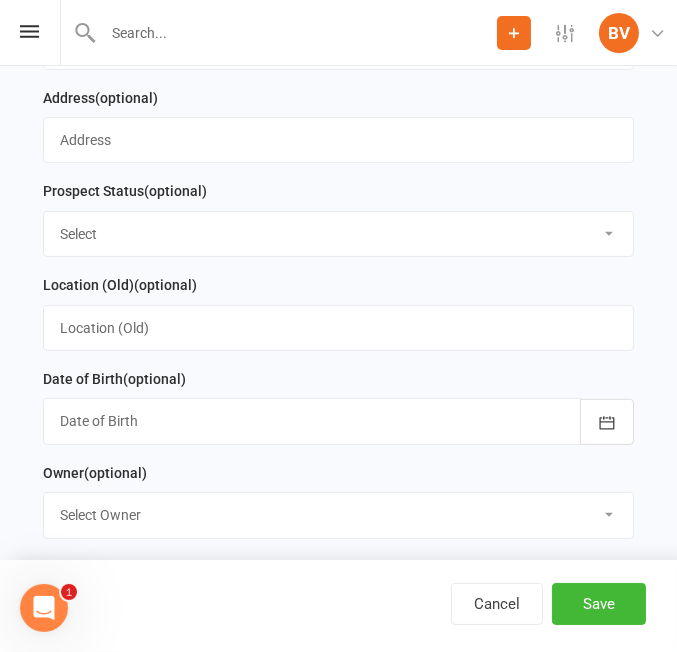 click on "Select Initial Contact Follow-up Call Follow-up Email Almost Ready Not Ready Not interested" at bounding box center [338, 234] 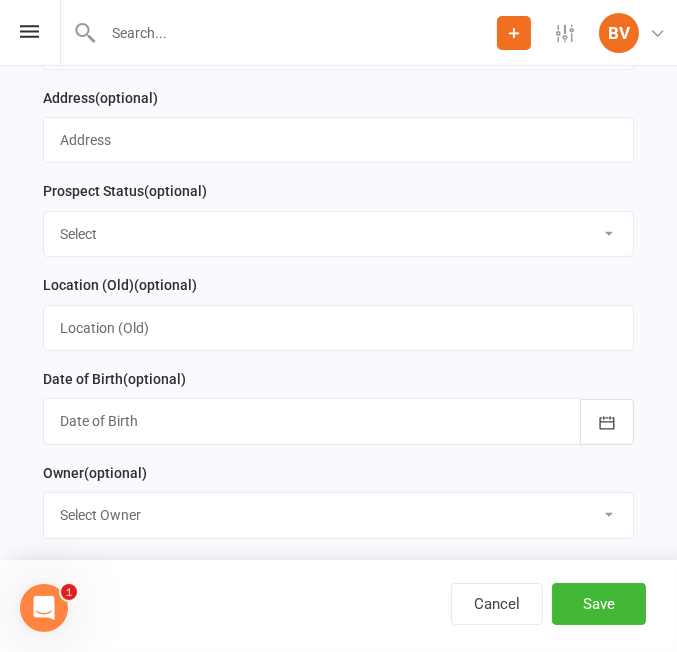 select on "Follow-up Email" 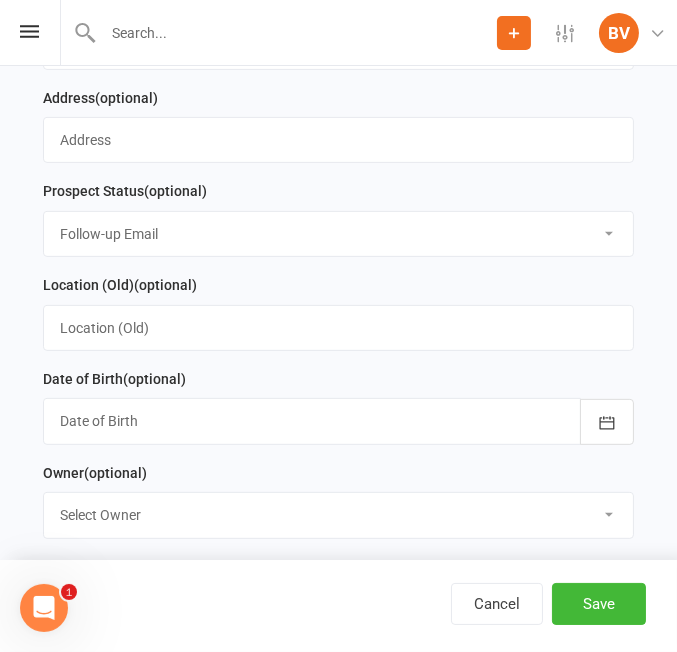 click on "Select Initial Contact Follow-up Call Follow-up Email Almost Ready Not Ready Not interested" at bounding box center [338, 234] 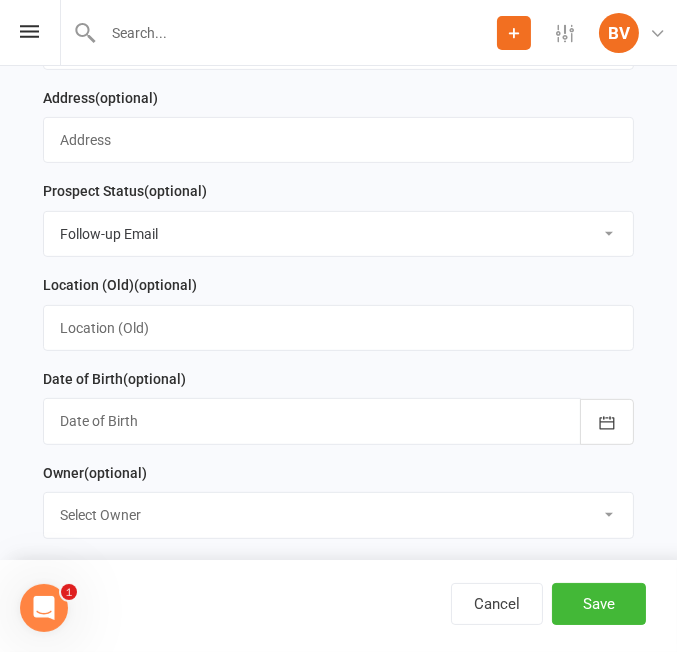 scroll, scrollTop: 818, scrollLeft: 0, axis: vertical 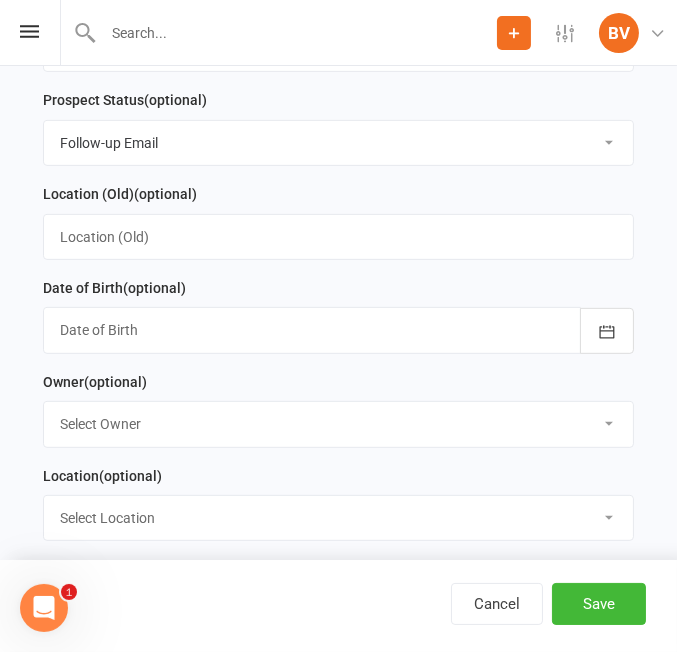 click at bounding box center [338, 330] 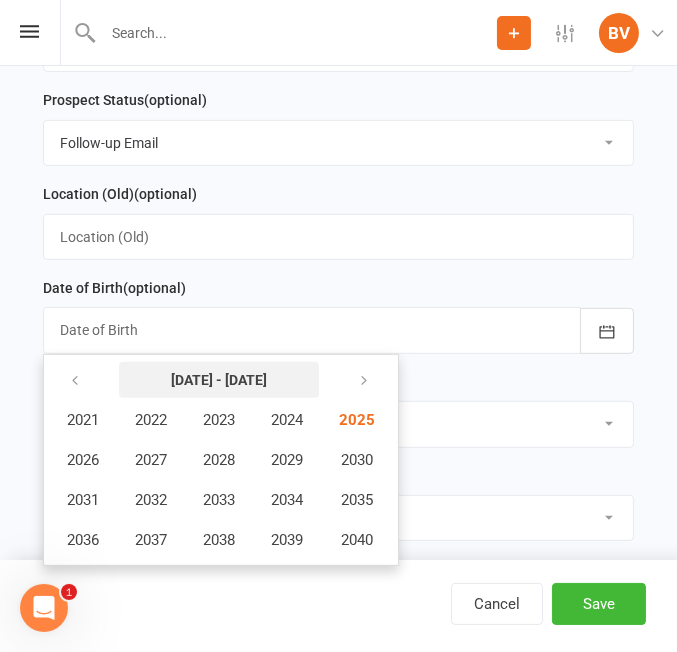 click on "[DATE] - [DATE]" at bounding box center [219, 380] 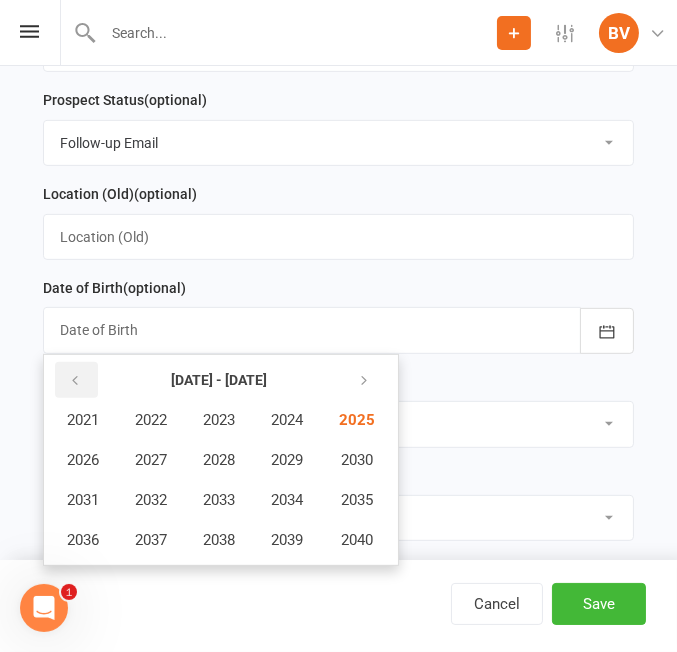click at bounding box center [75, 381] 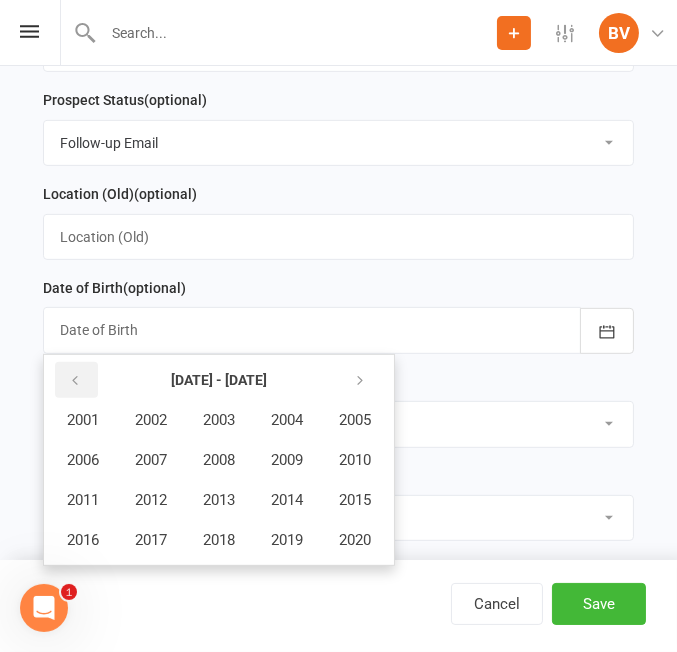 click at bounding box center [75, 381] 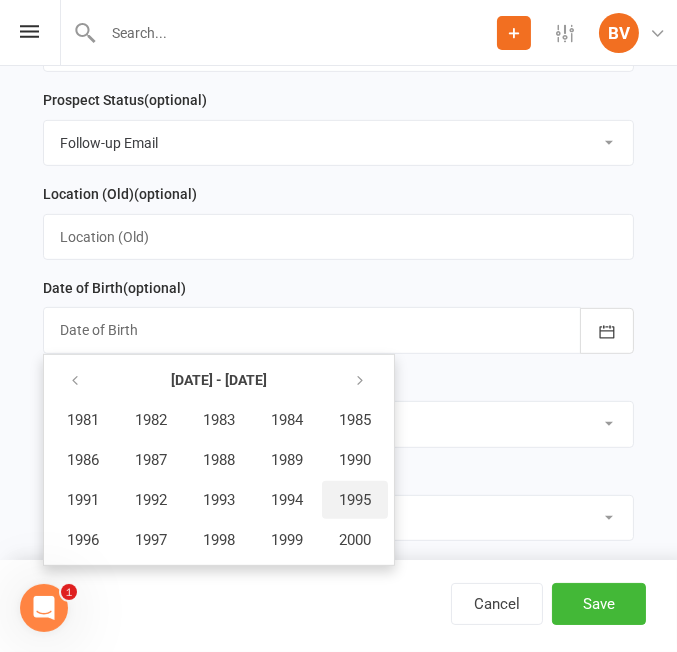 click on "1995" at bounding box center (355, 500) 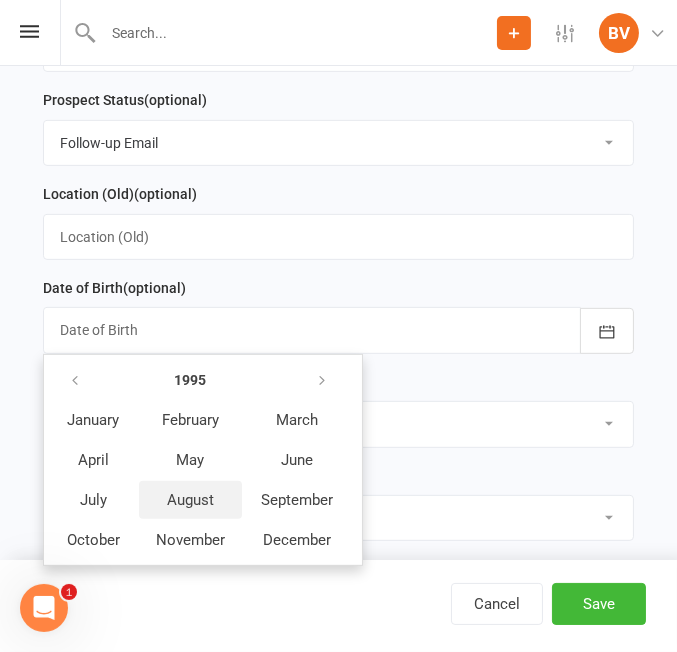 click on "August" at bounding box center [190, 500] 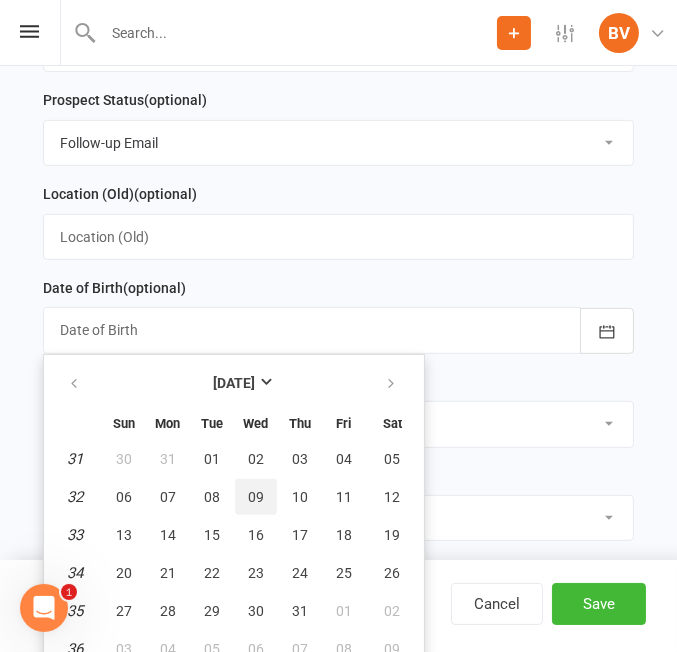 click on "09" at bounding box center [256, 497] 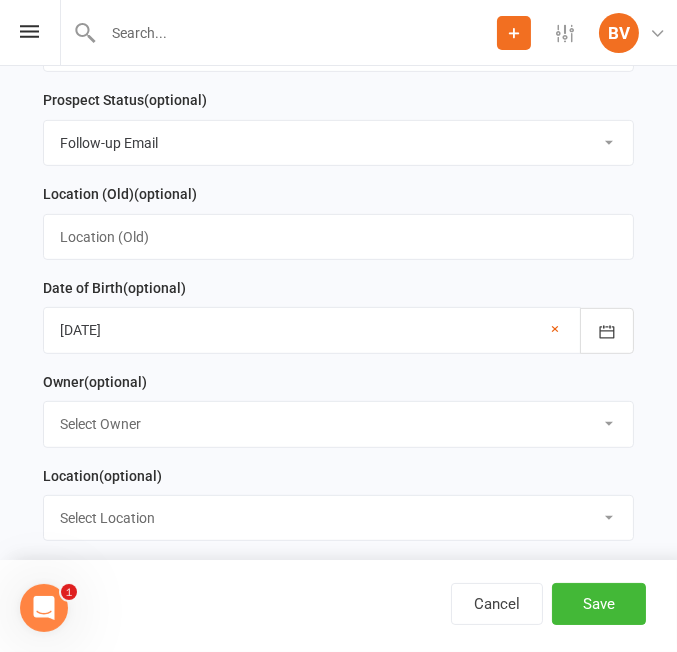 click on "Select Owner [PERSON_NAME]" at bounding box center [338, 424] 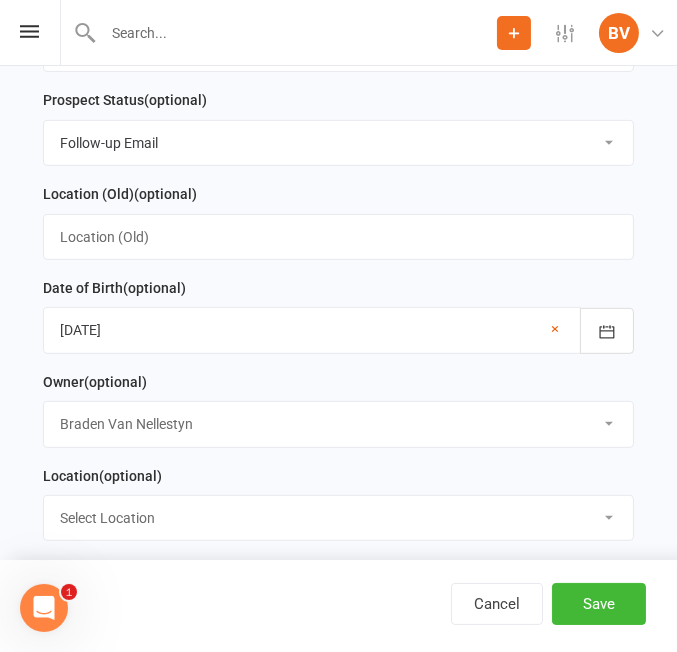 click on "Select Owner [PERSON_NAME]" at bounding box center [338, 424] 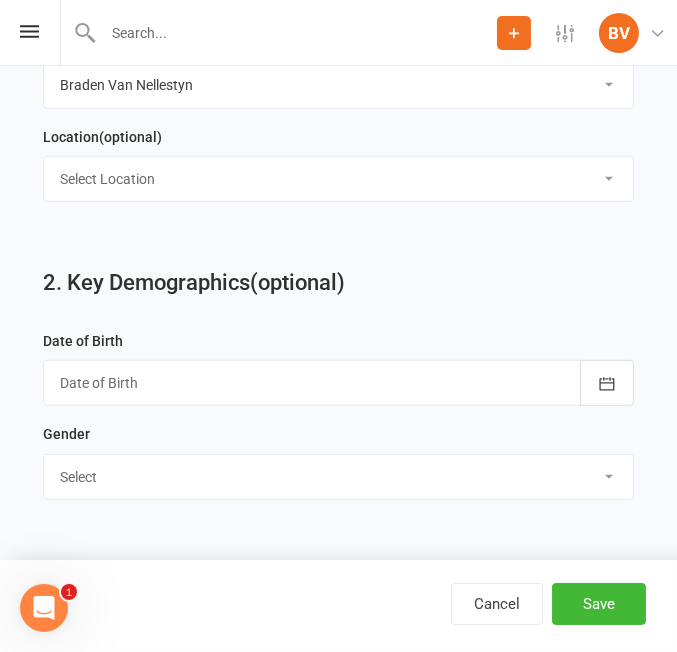 scroll, scrollTop: 1181, scrollLeft: 0, axis: vertical 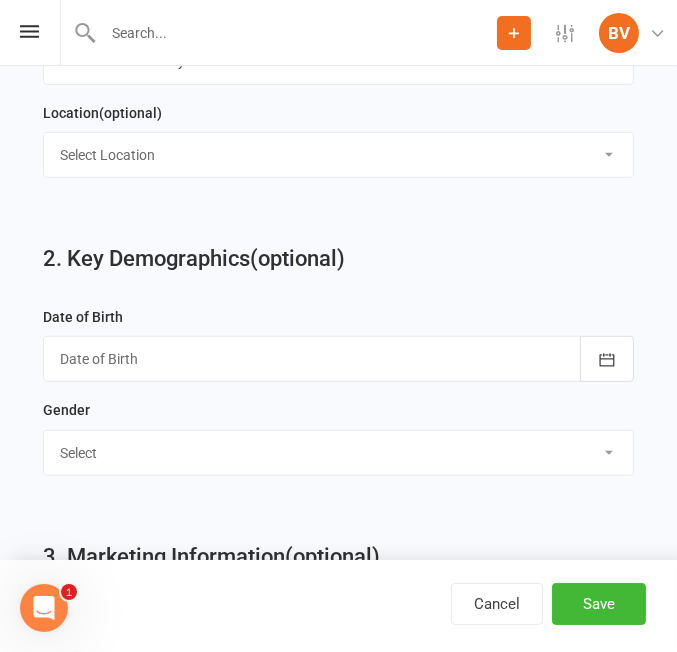 click at bounding box center (338, 359) 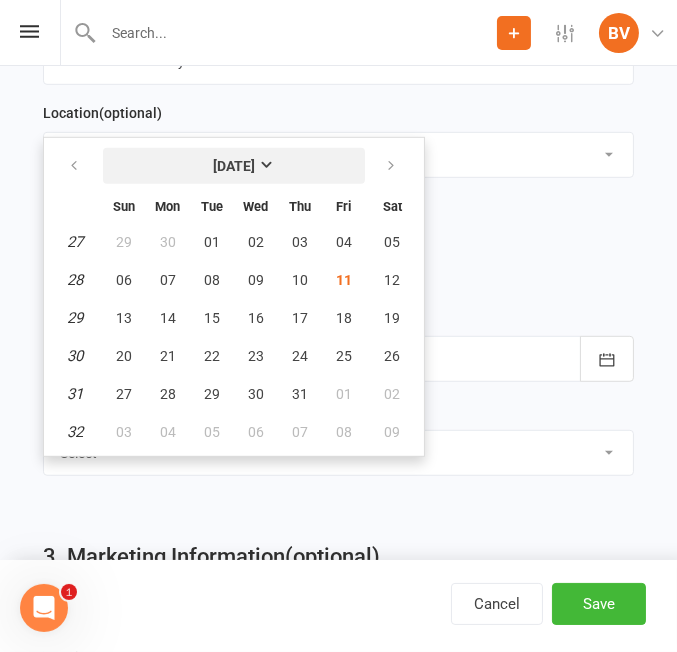 click on "[DATE]" at bounding box center [234, 166] 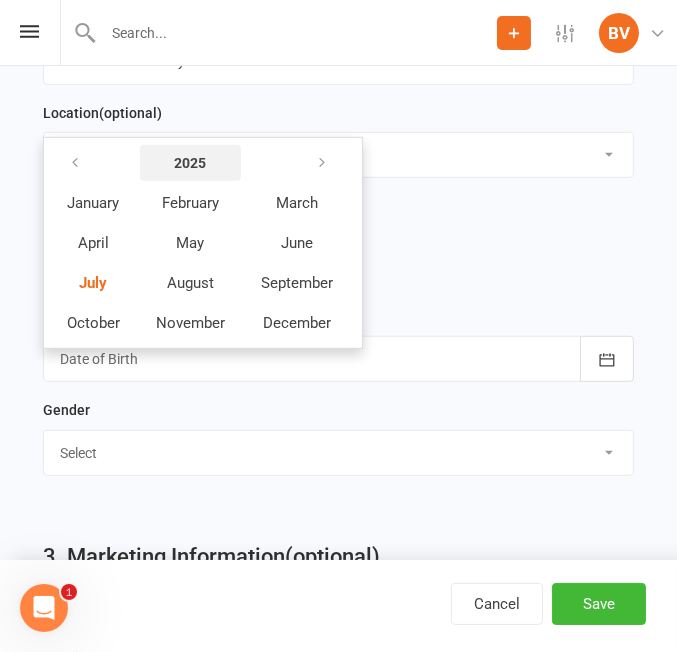 click on "2025" at bounding box center [191, 163] 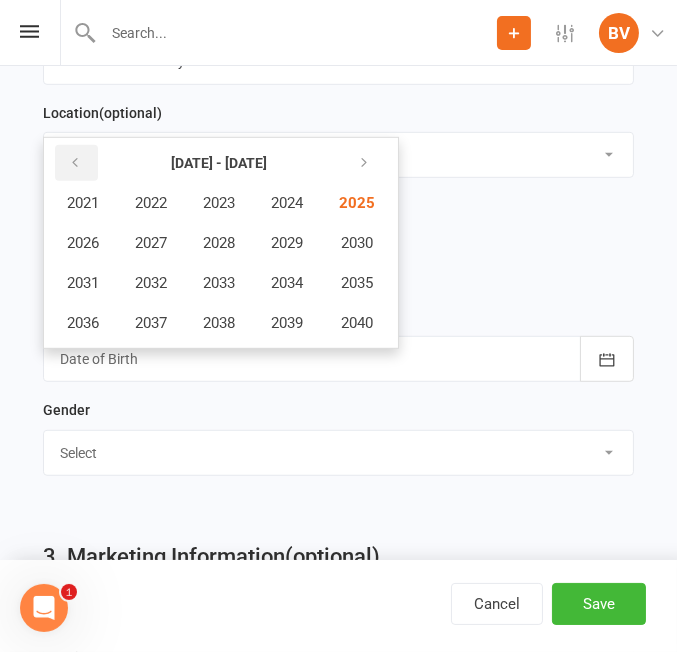 click at bounding box center [75, 163] 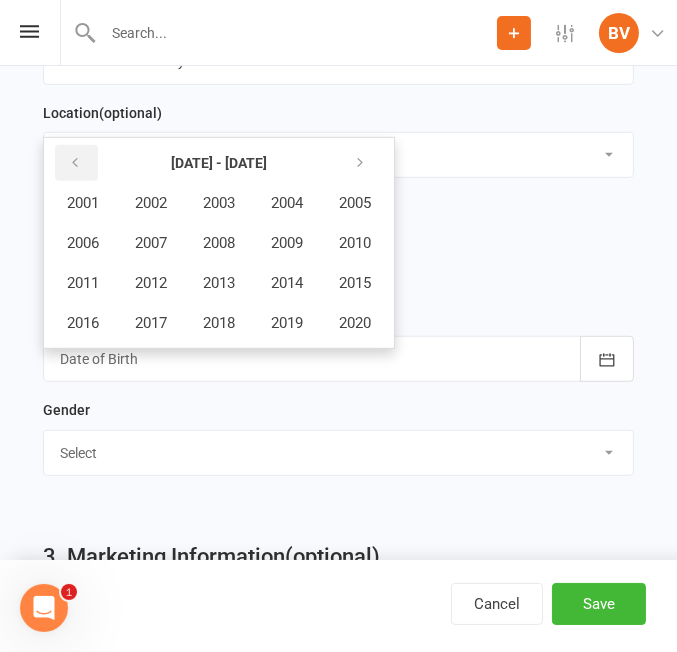 click at bounding box center [75, 163] 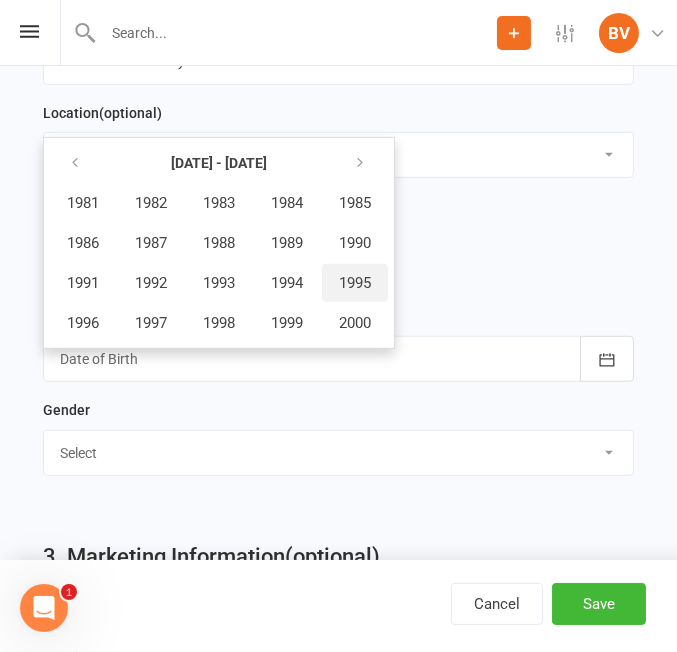 click on "1995" at bounding box center [355, 283] 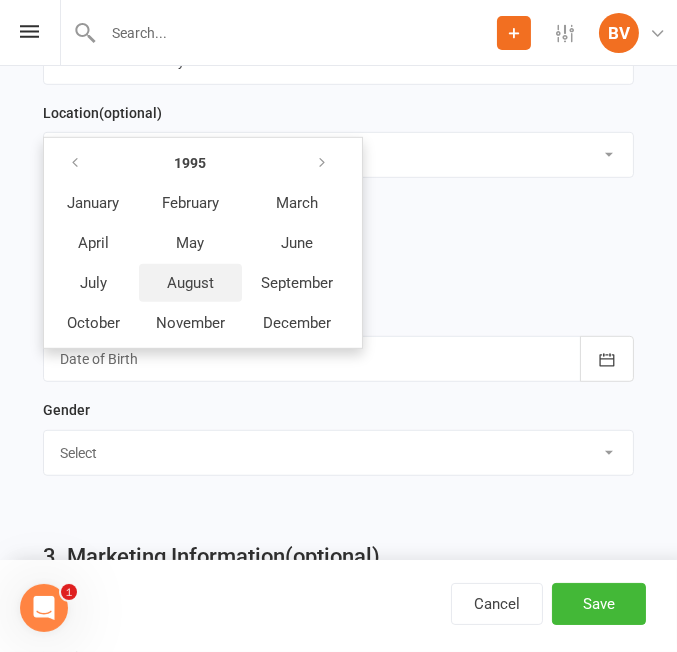 click on "August" at bounding box center [190, 283] 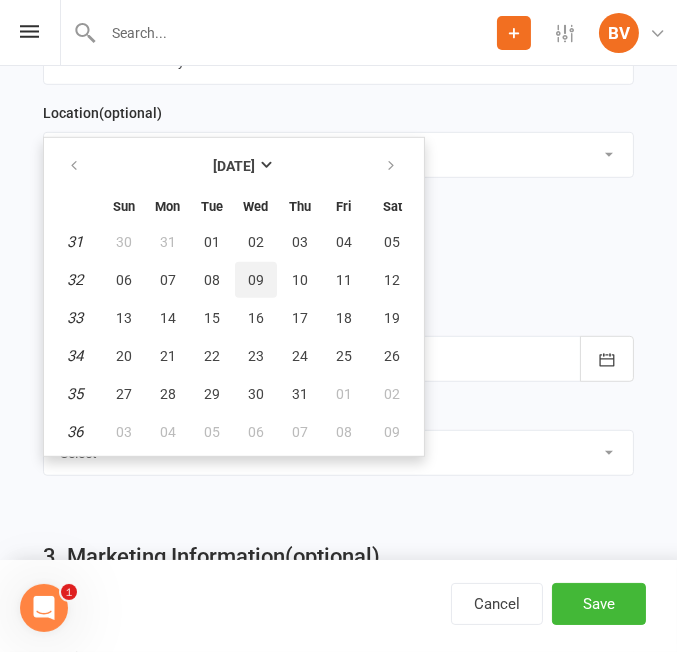 click on "09" at bounding box center [256, 280] 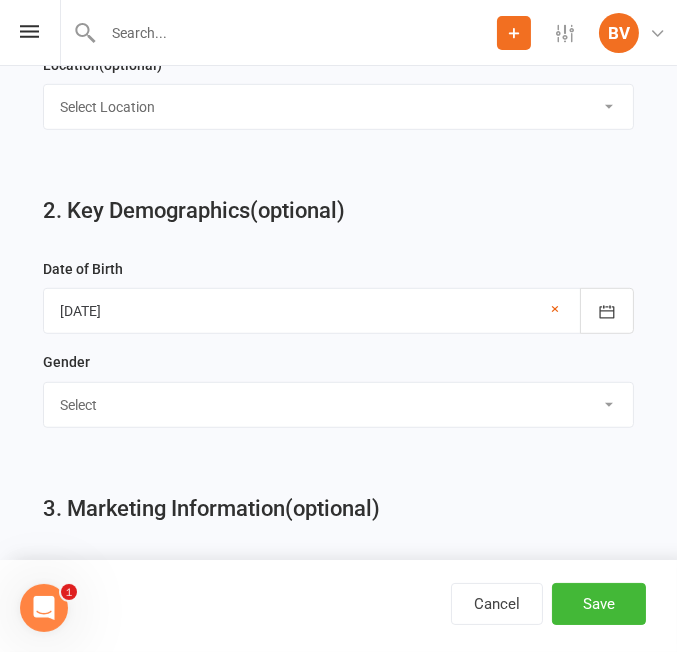 scroll, scrollTop: 1272, scrollLeft: 0, axis: vertical 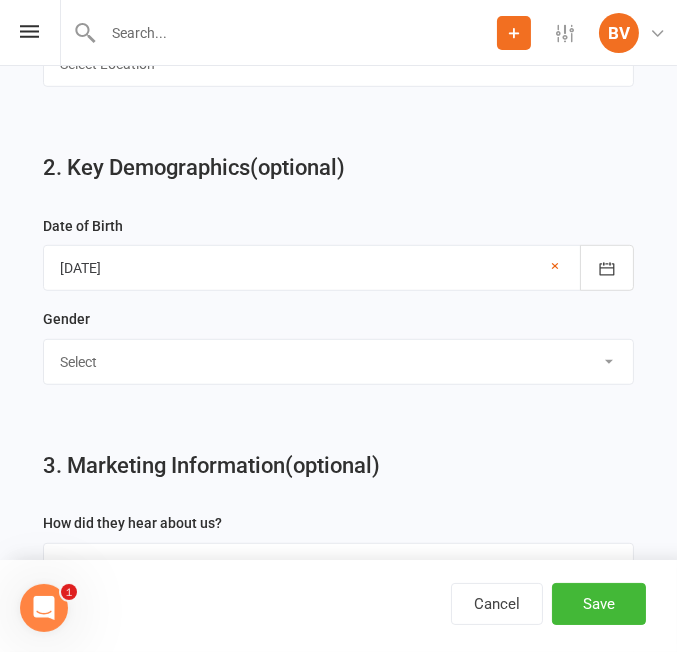 click on "Select [DEMOGRAPHIC_DATA] [DEMOGRAPHIC_DATA]" at bounding box center (338, 362) 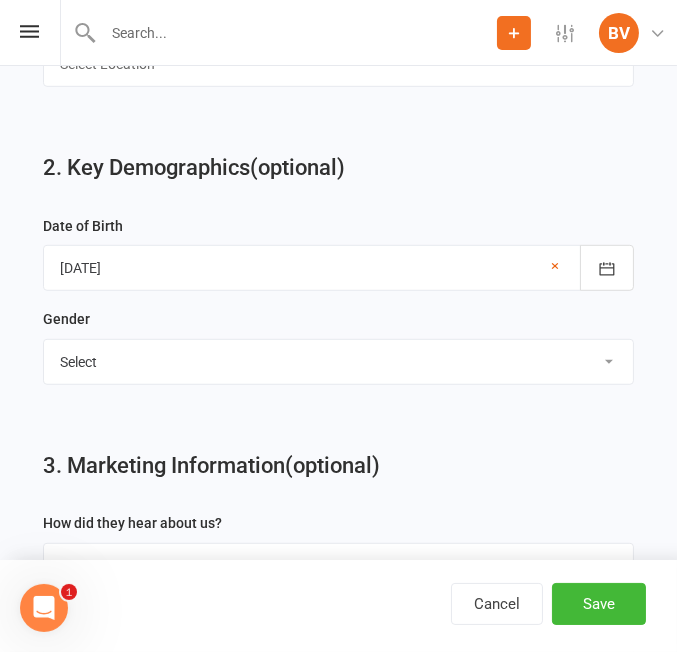 scroll, scrollTop: 1454, scrollLeft: 0, axis: vertical 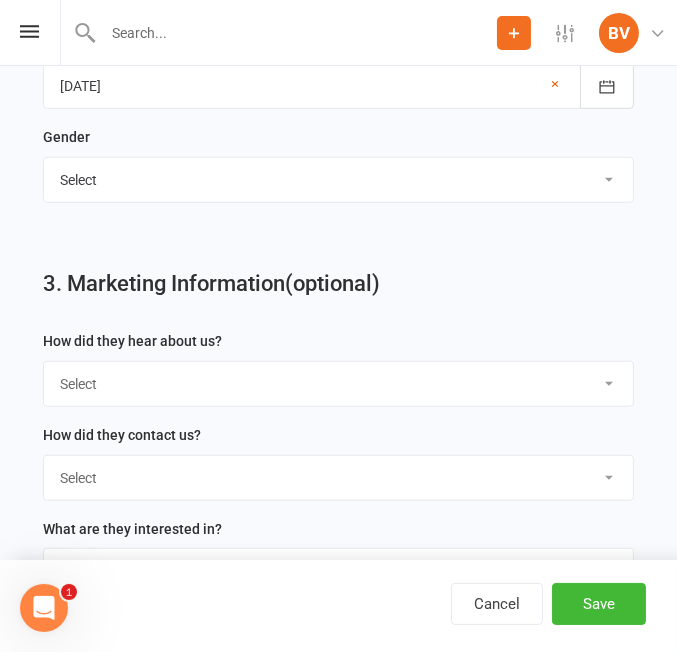 click on "Select Google Through A Friend Poster Magazine Walk by Letter Box Drop Facebook" at bounding box center [338, 384] 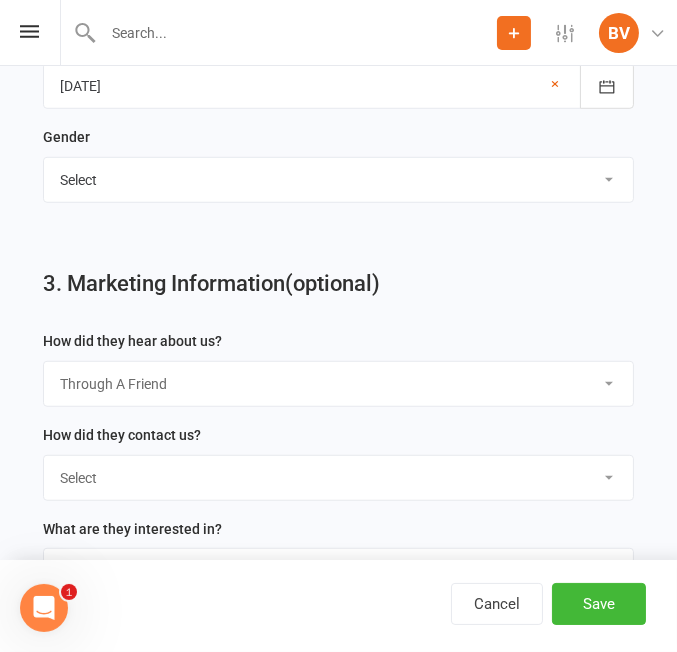click on "Select Google Through A Friend Poster Magazine Walk by Letter Box Drop Facebook" at bounding box center [338, 384] 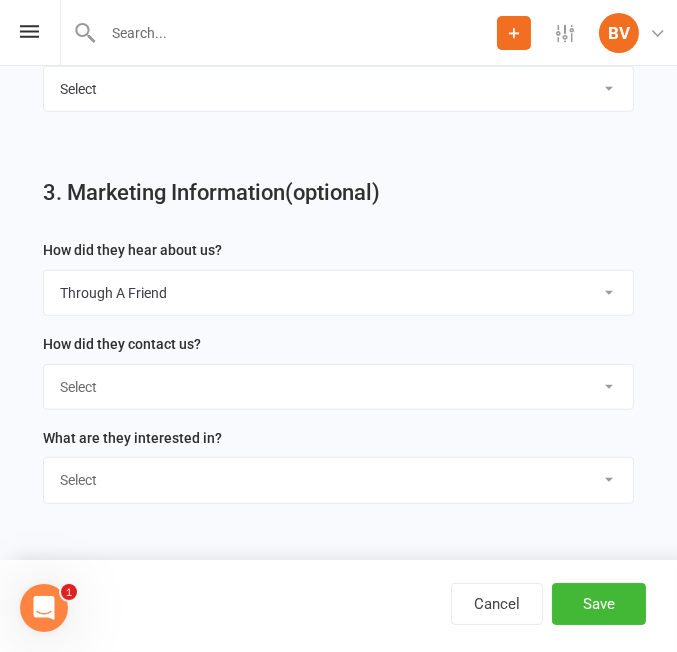 scroll, scrollTop: 1636, scrollLeft: 0, axis: vertical 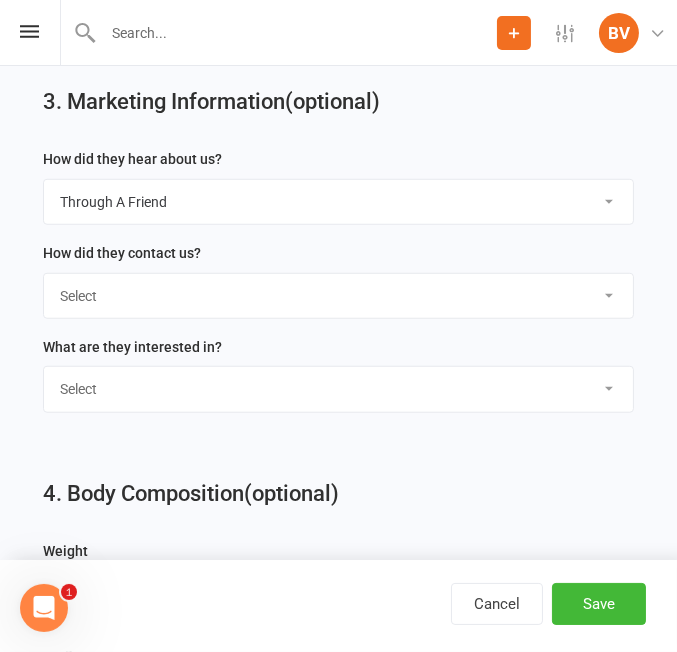 click on "Select Phone Email In-Facility" at bounding box center [338, 296] 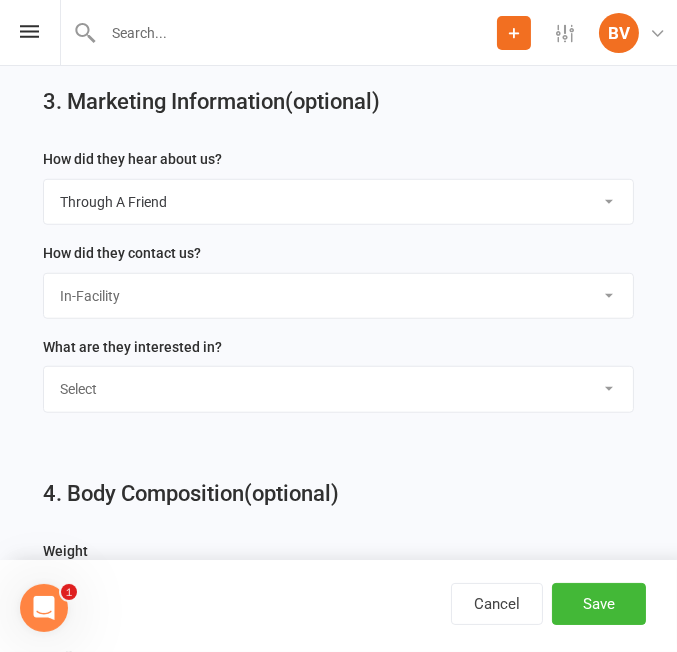 click on "Select Phone Email In-Facility" at bounding box center (338, 296) 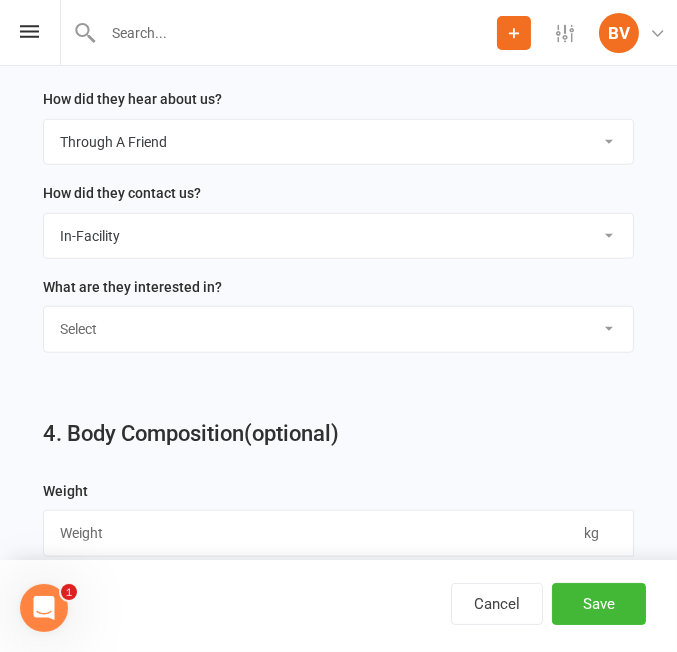 scroll, scrollTop: 1727, scrollLeft: 0, axis: vertical 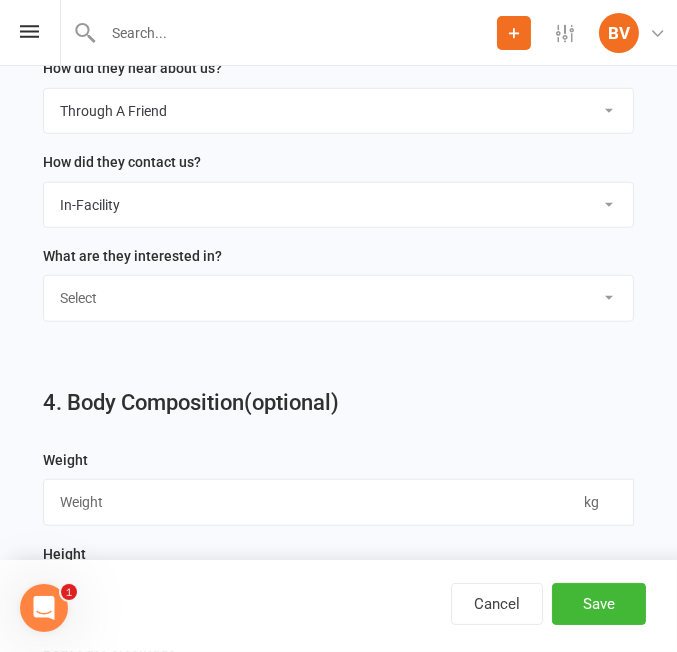 click on "Select Classes Personal Training Weight Loss Body Building De-Stressing Diet/Food Plan Increasing Fitness Competition Training" at bounding box center [338, 298] 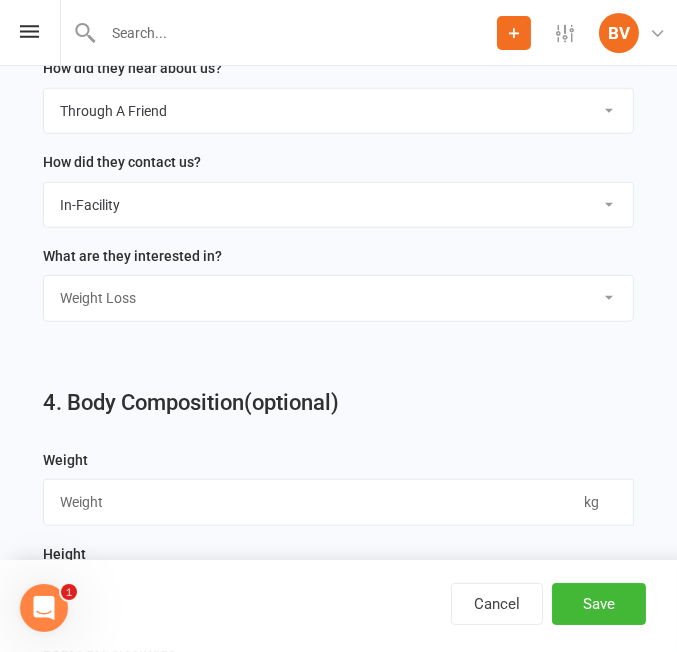 click on "Select Classes Personal Training Weight Loss Body Building De-Stressing Diet/Food Plan Increasing Fitness Competition Training" at bounding box center [338, 298] 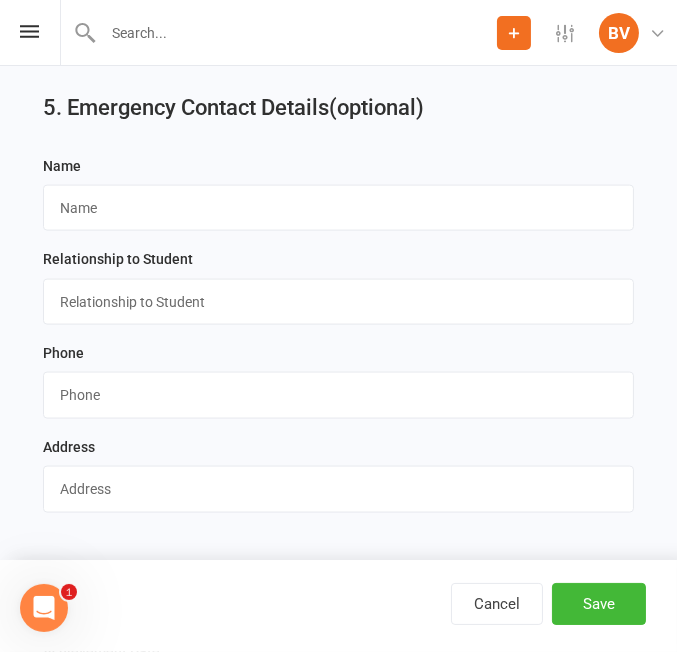 scroll, scrollTop: 2818, scrollLeft: 0, axis: vertical 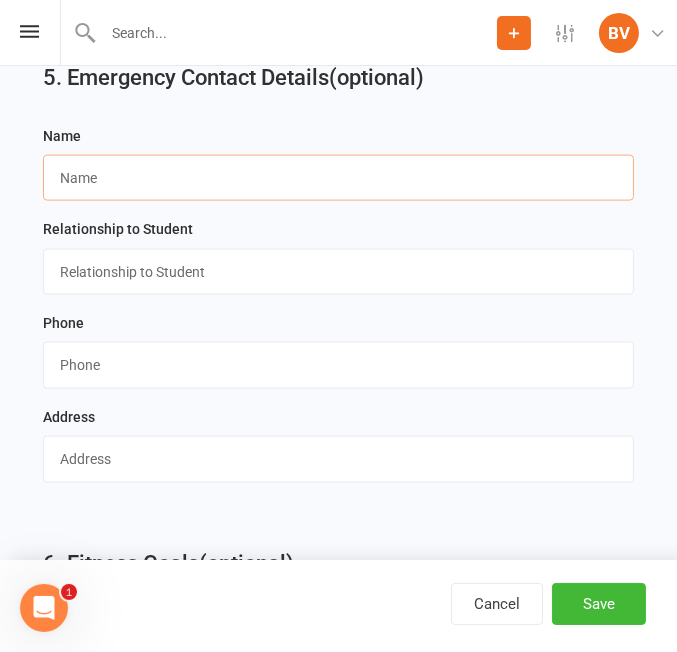 click at bounding box center [338, 178] 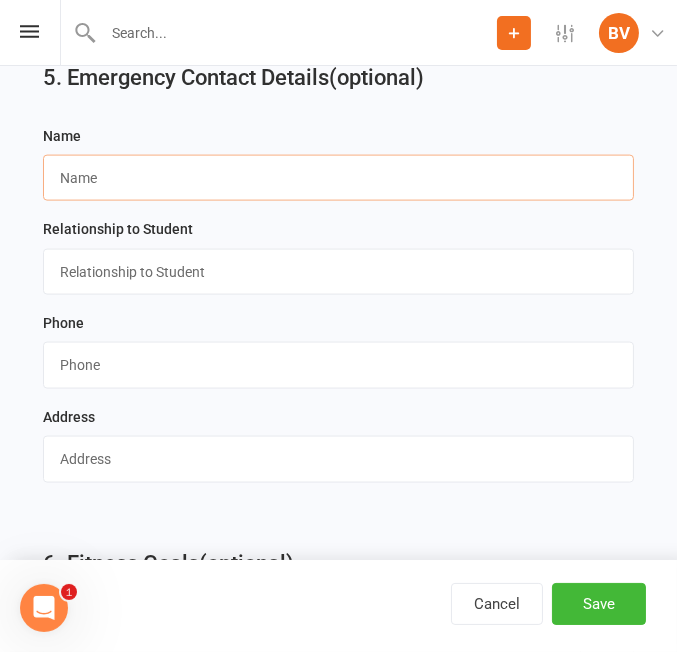 paste on "[PERSON_NAME]" 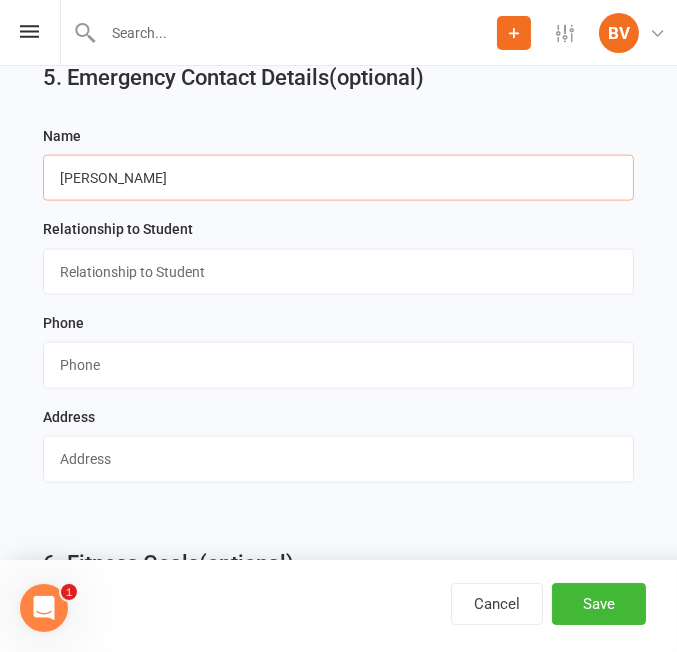 type on "[PERSON_NAME]" 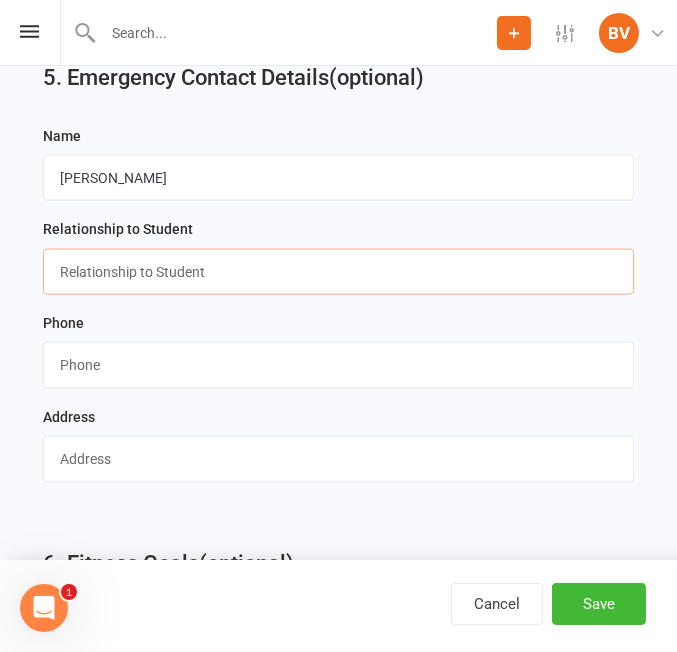click at bounding box center (338, 272) 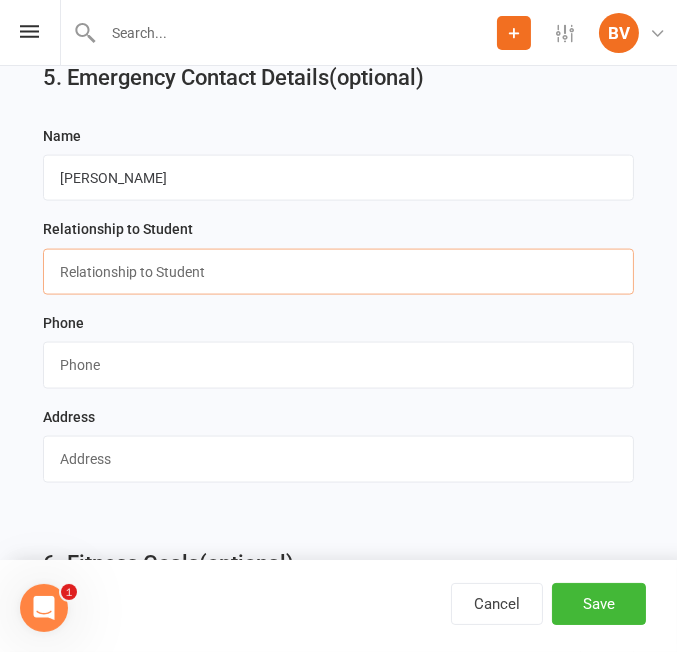 type on "Parent" 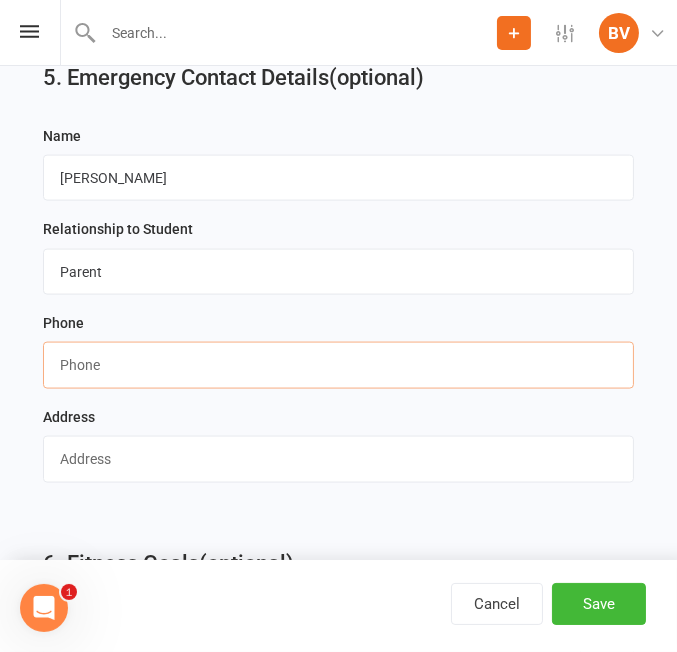 click at bounding box center [338, 365] 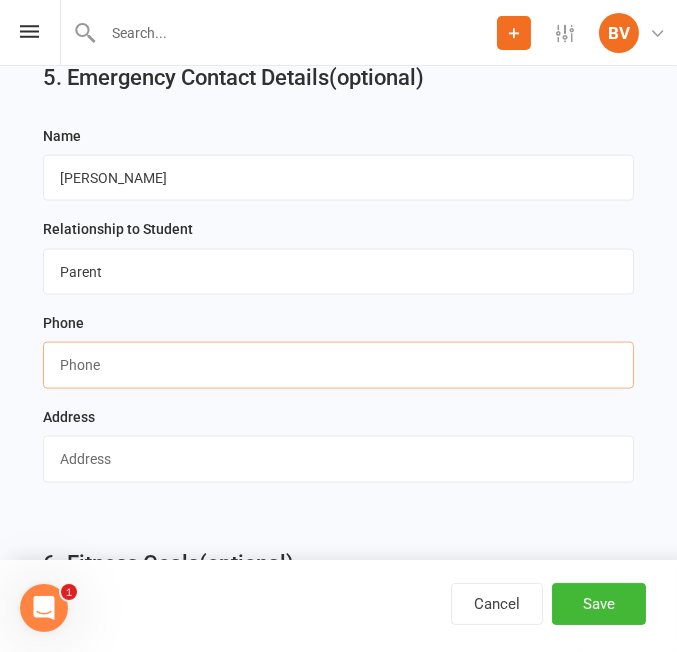 click at bounding box center (338, 365) 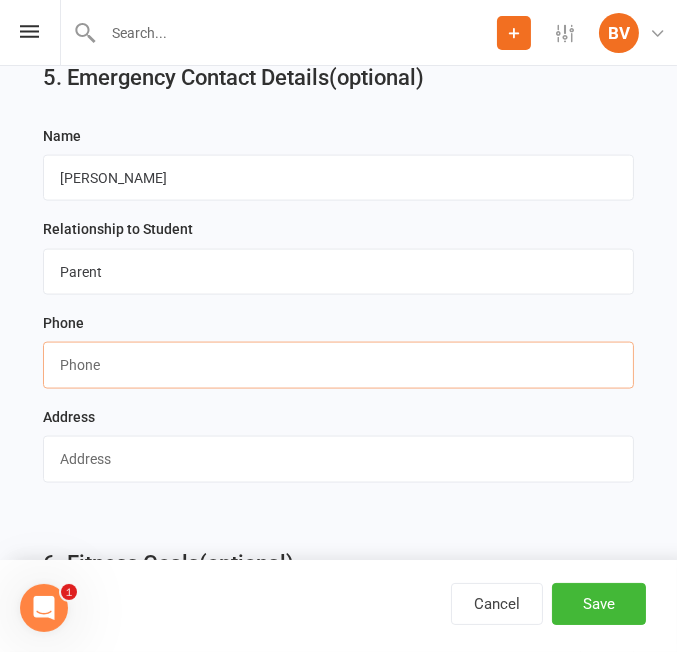paste on "0427429415" 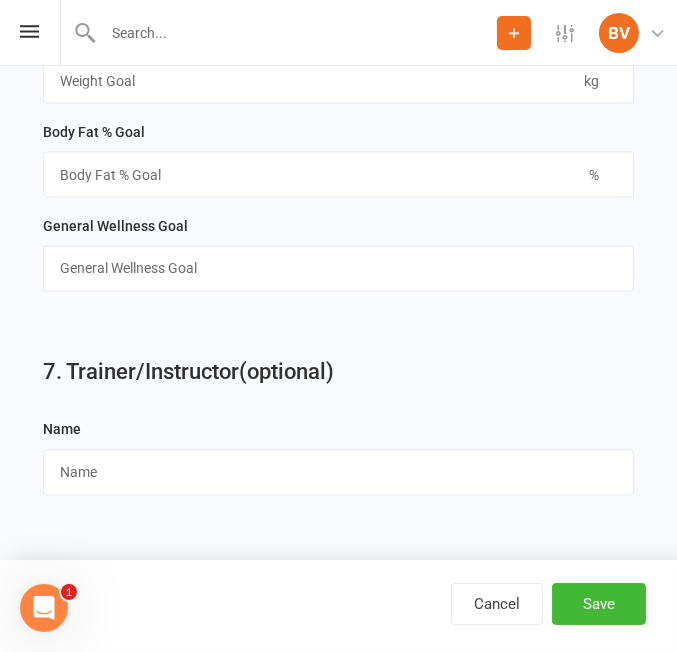 scroll, scrollTop: 3516, scrollLeft: 0, axis: vertical 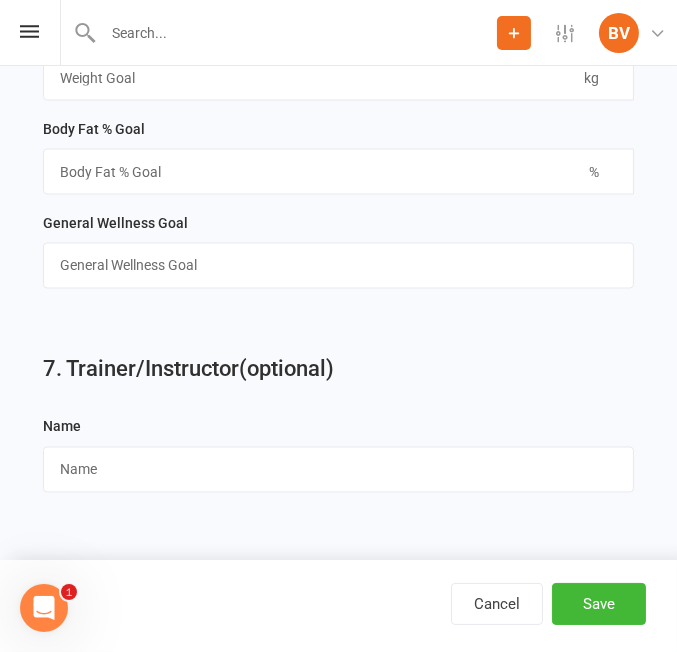 type on "0427429415" 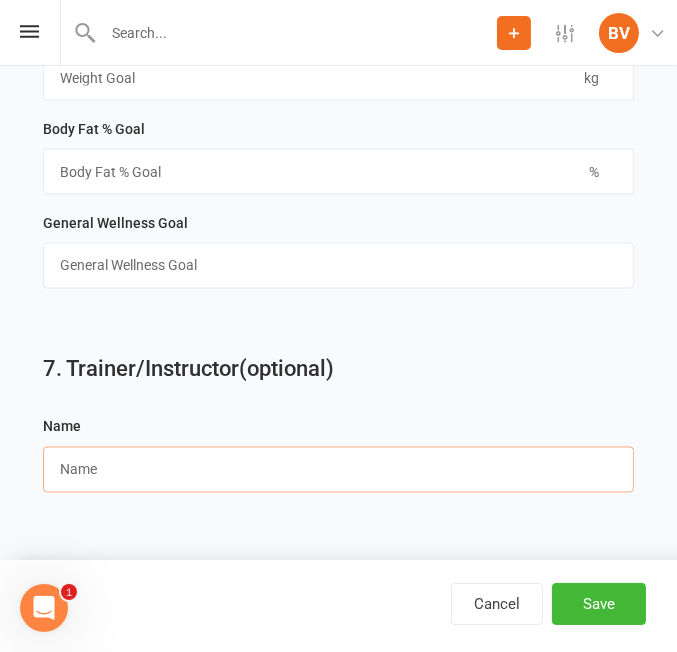 drag, startPoint x: 93, startPoint y: 475, endPoint x: 105, endPoint y: 475, distance: 12 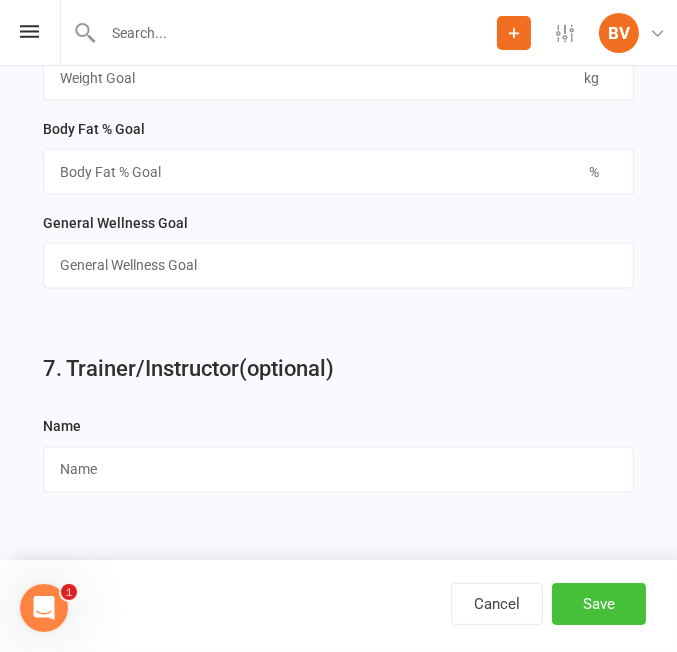 click on "Save" at bounding box center (599, 604) 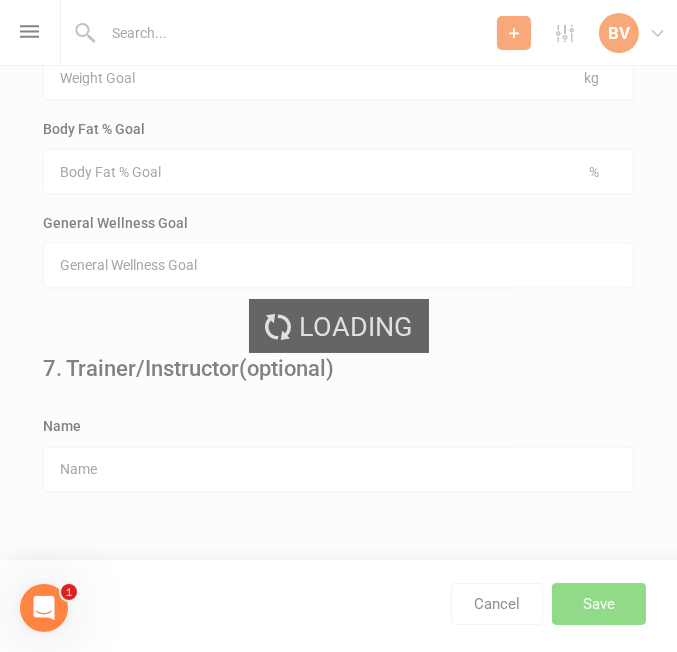 scroll, scrollTop: 0, scrollLeft: 0, axis: both 